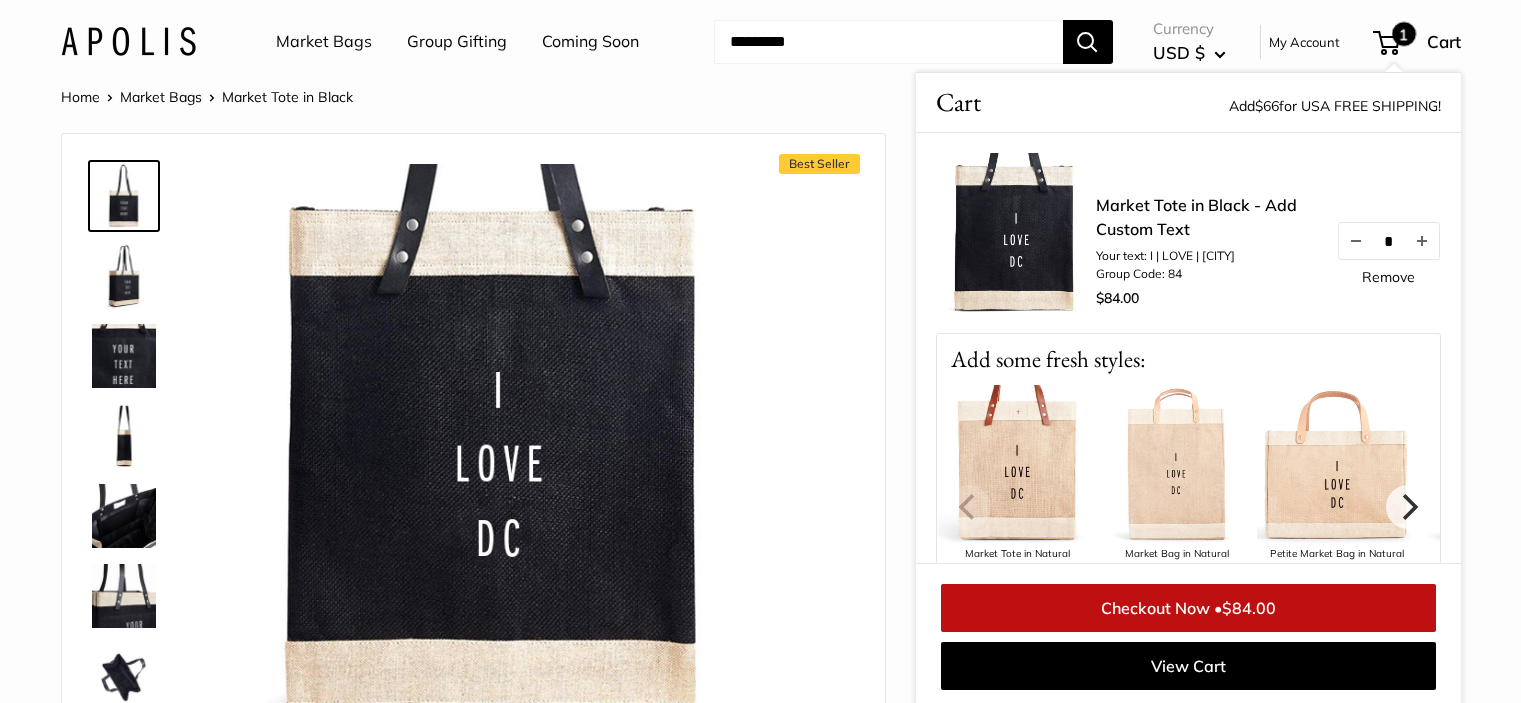 click at bounding box center [888, 42] 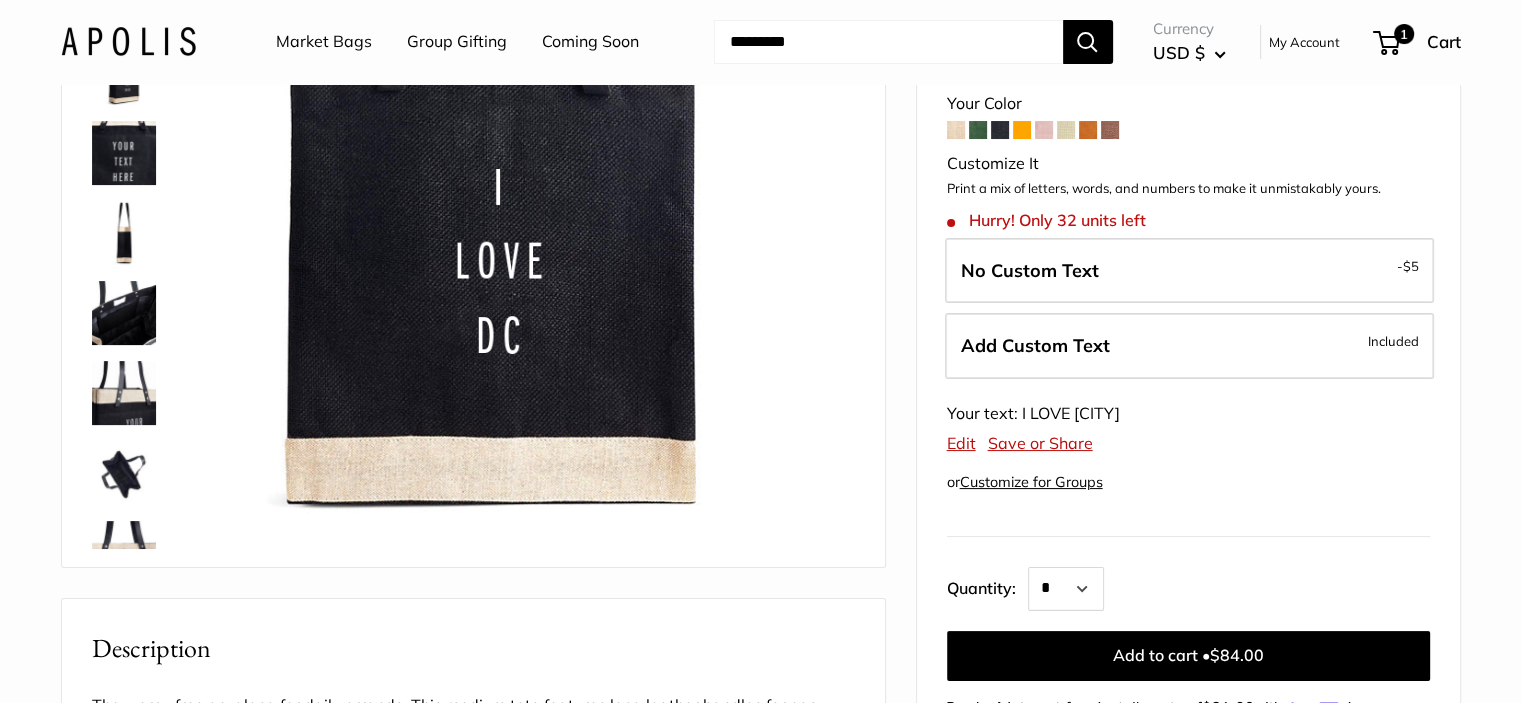 scroll, scrollTop: 203, scrollLeft: 0, axis: vertical 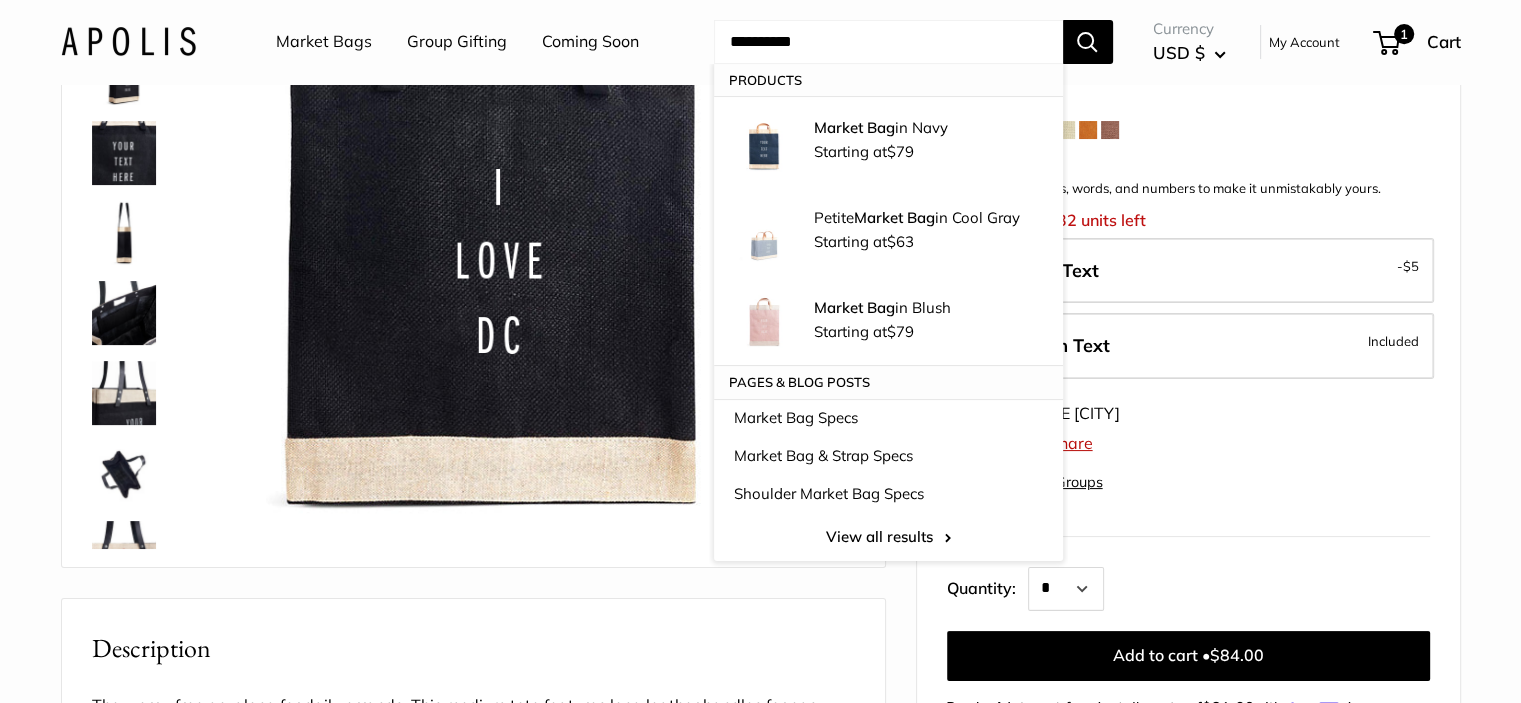 type on "**********" 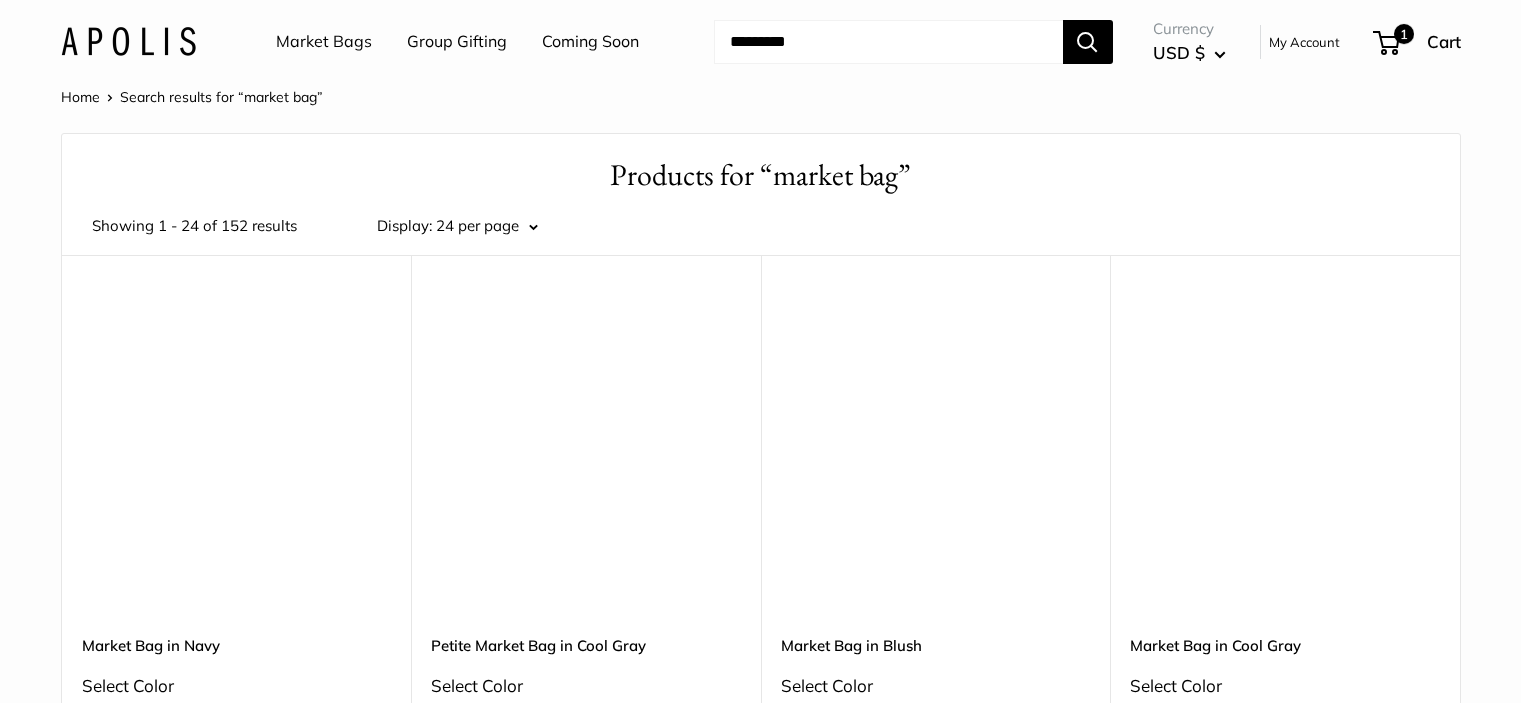 scroll, scrollTop: 0, scrollLeft: 0, axis: both 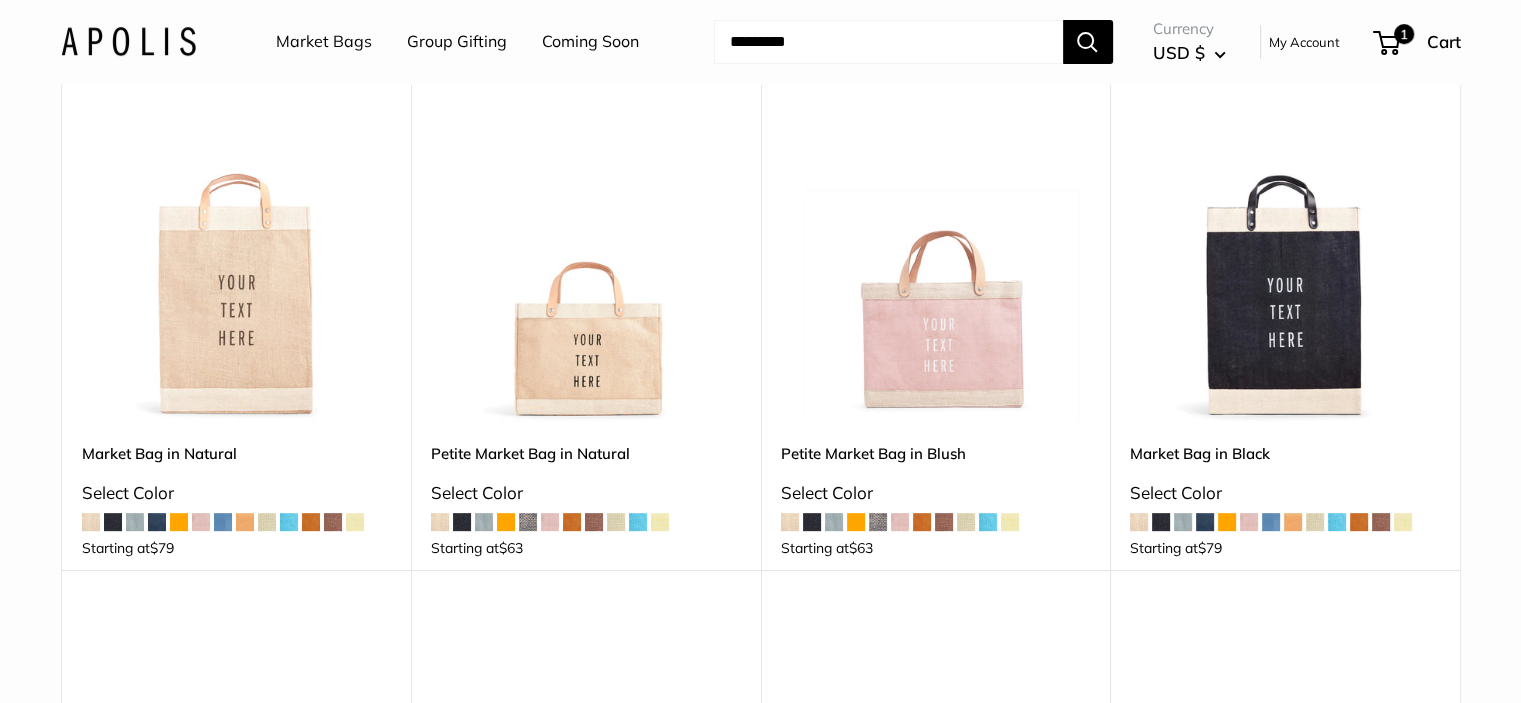 click at bounding box center (237, 267) 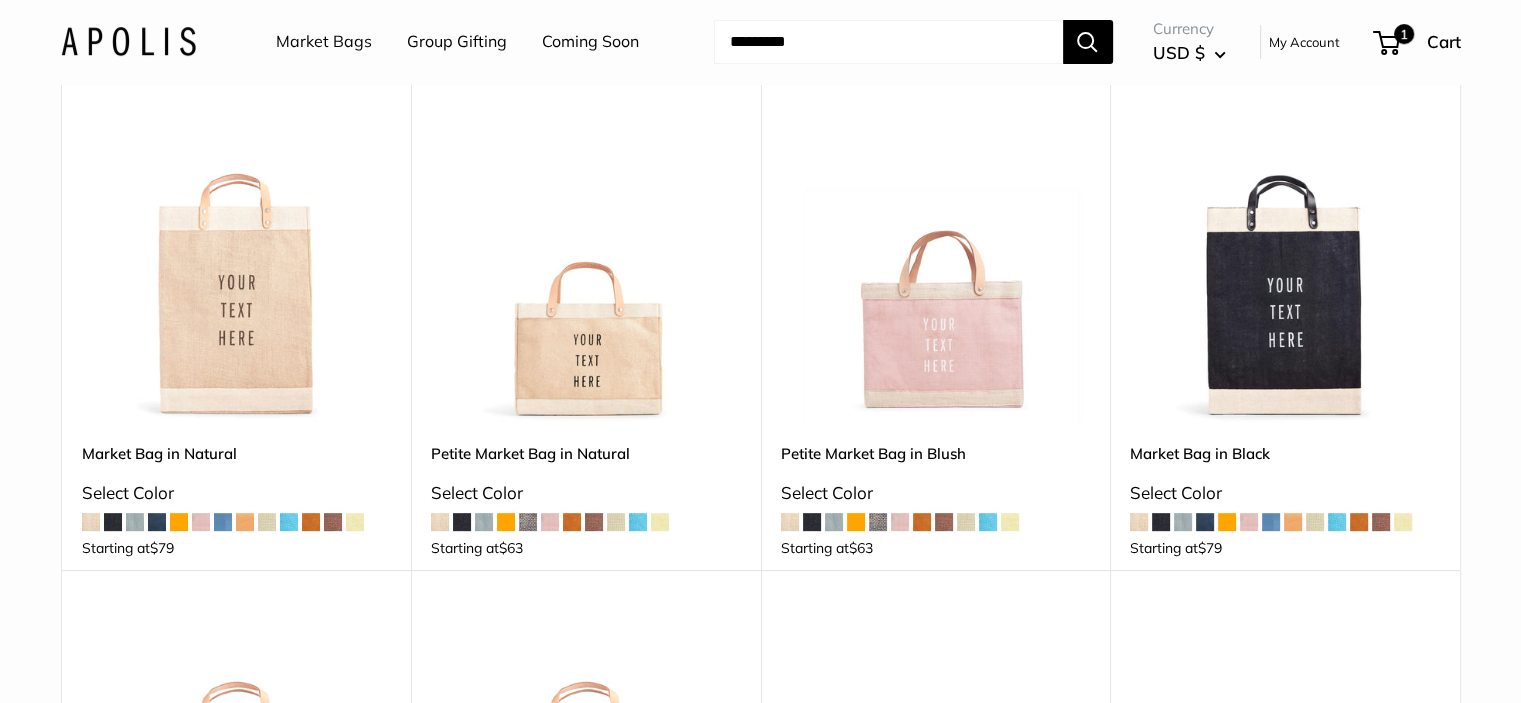 scroll, scrollTop: 0, scrollLeft: 0, axis: both 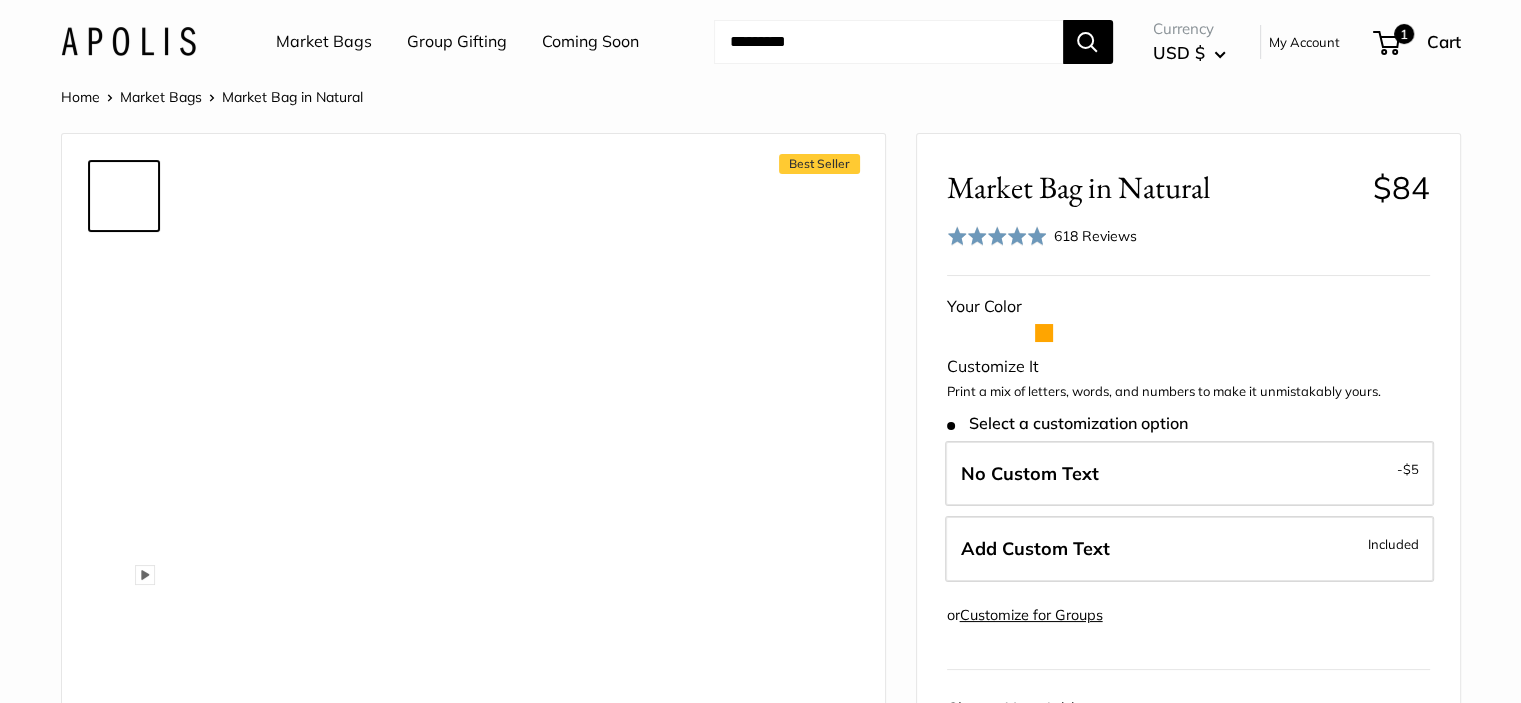 click on "Add a Leather Gift Tag with Note" at bounding box center (1188, 747) 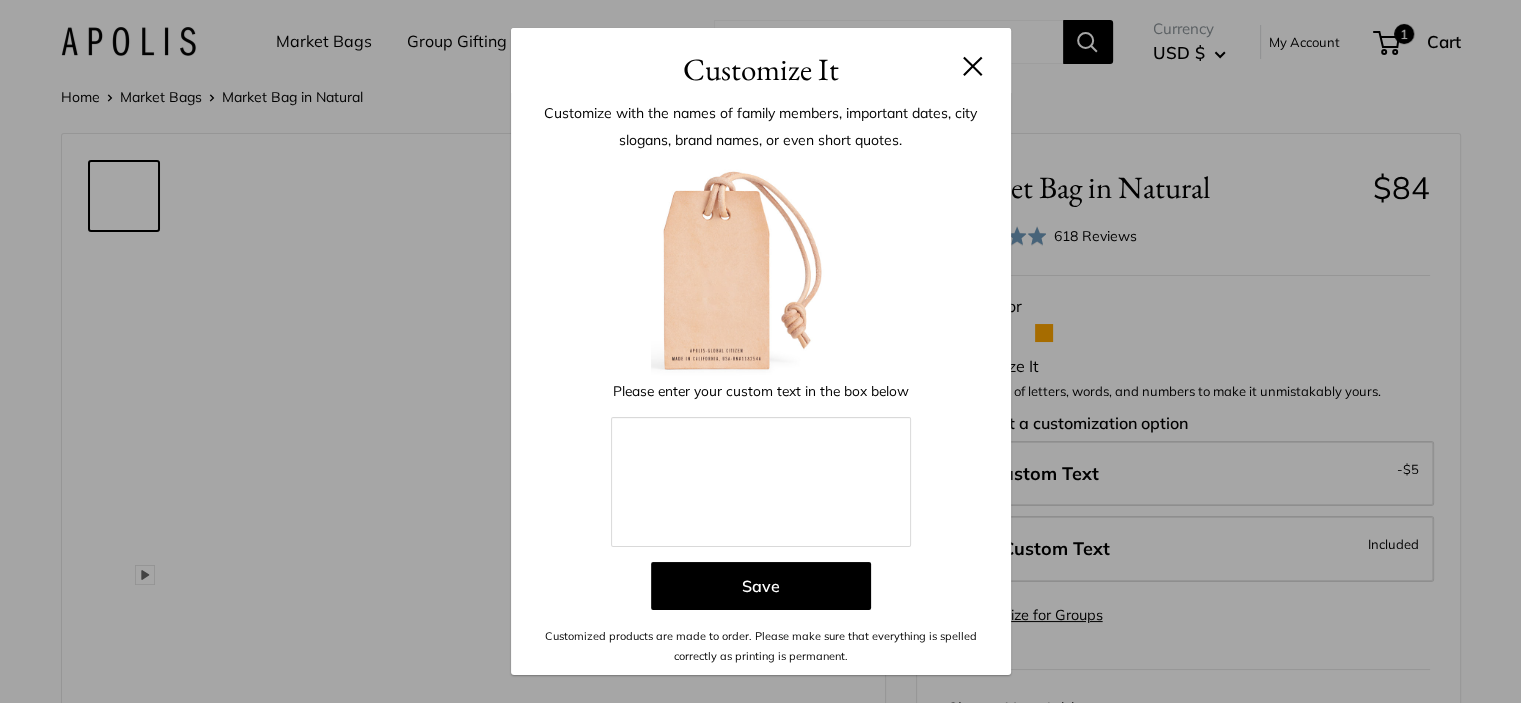 click on "Customize It
Customize with the names of family members, important dates, city slogans, brand names, or even short quotes.
Enter 190 letters
Please enter your custom text in the box below
Save
Customized products are made to order. Please make sure that everything is spelled correctly as printing is permanent." at bounding box center [760, 351] 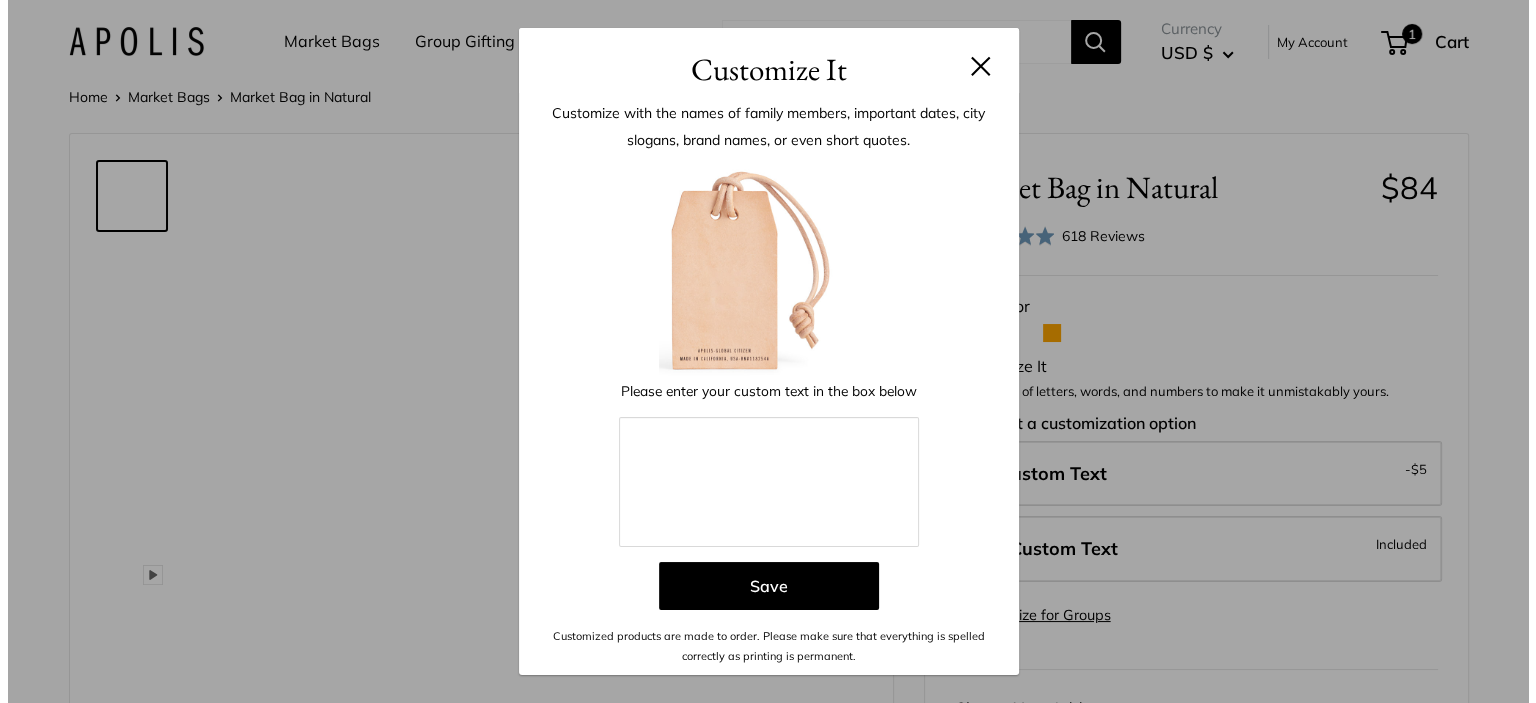scroll, scrollTop: 200, scrollLeft: 0, axis: vertical 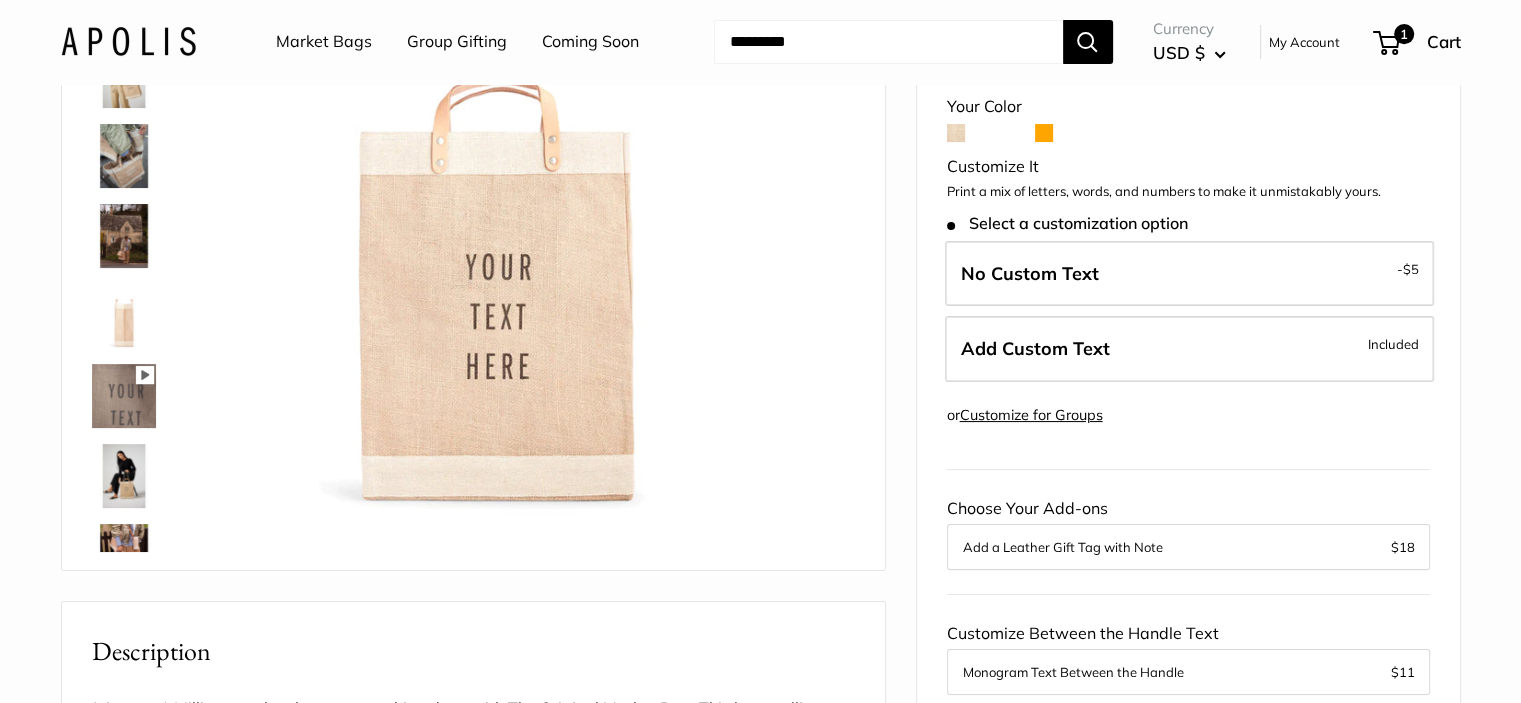 click on "Add Custom Text" at bounding box center (1035, 348) 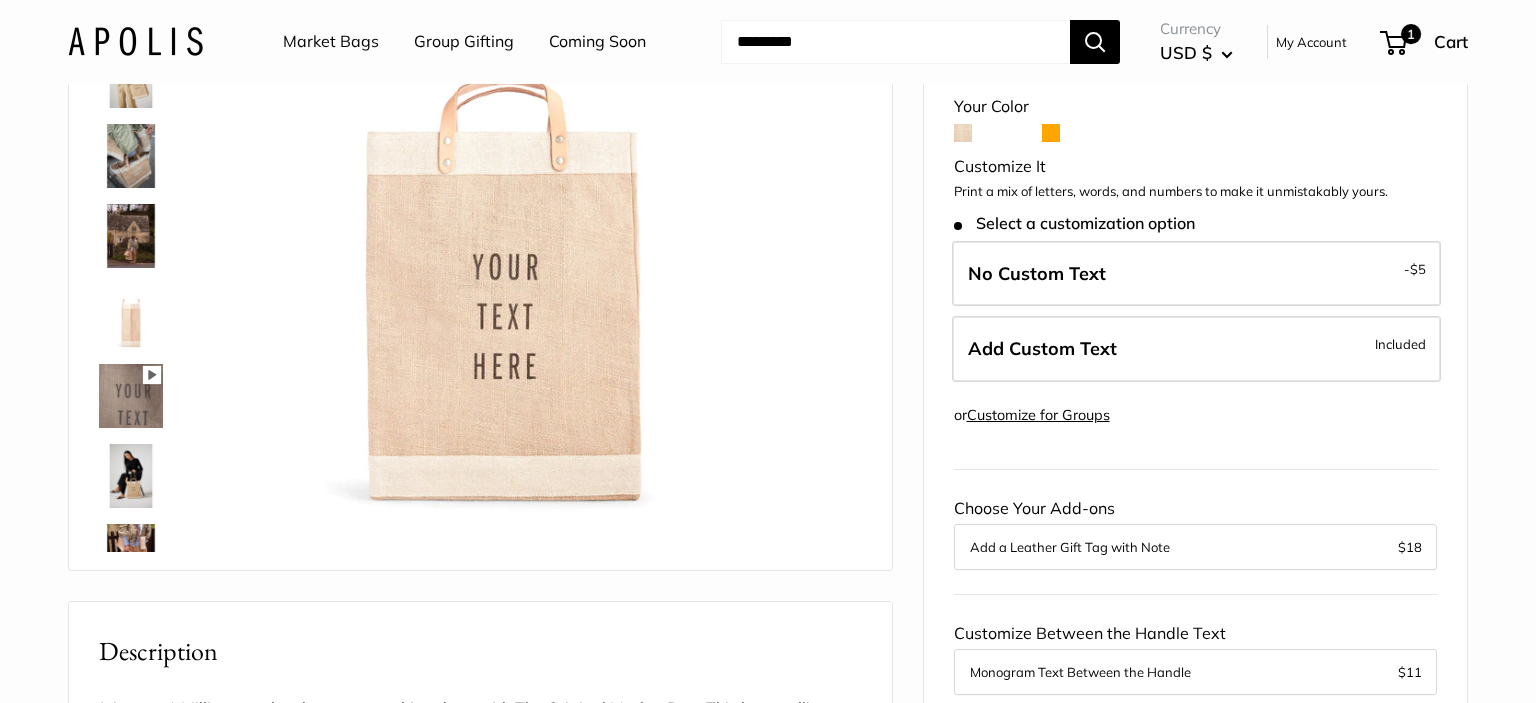 scroll, scrollTop: 0, scrollLeft: 0, axis: both 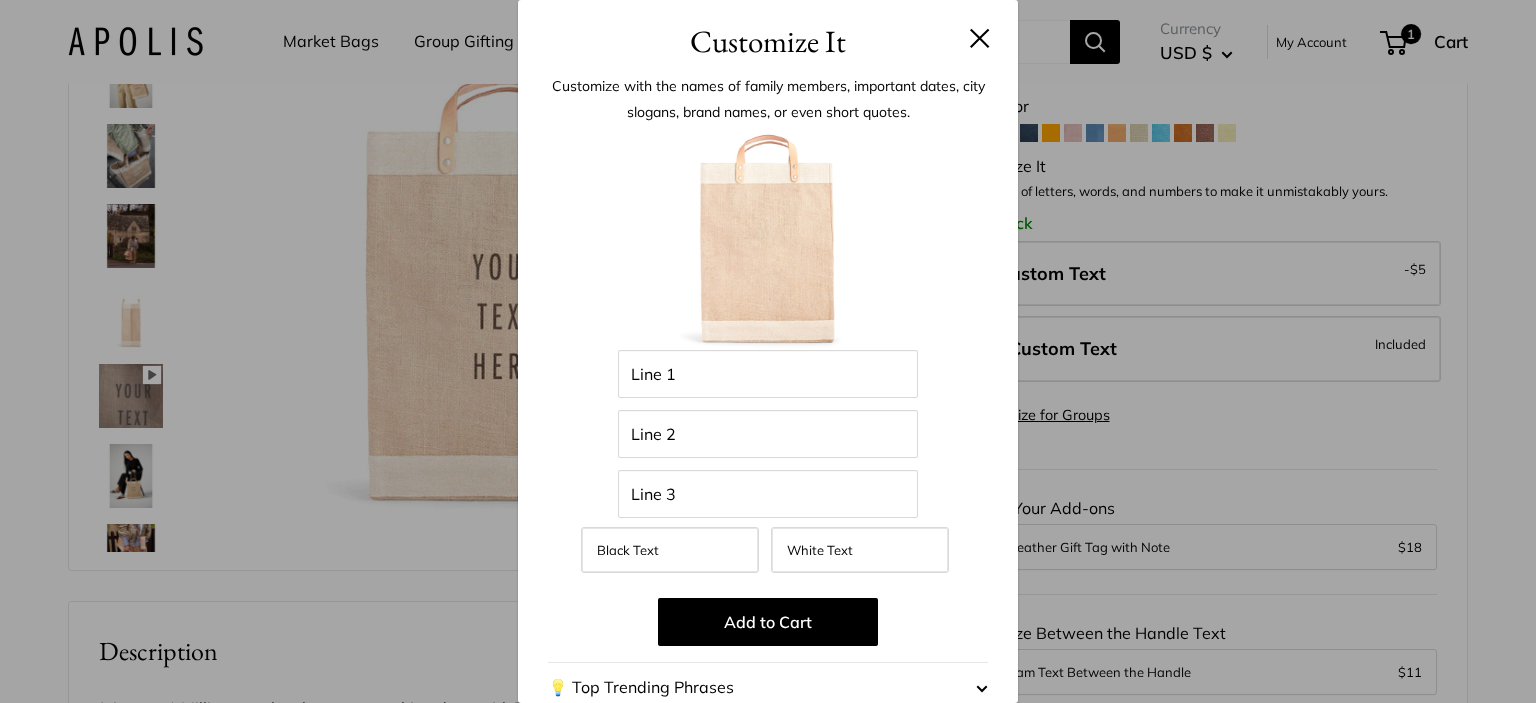 click on "White Text" at bounding box center [820, 550] 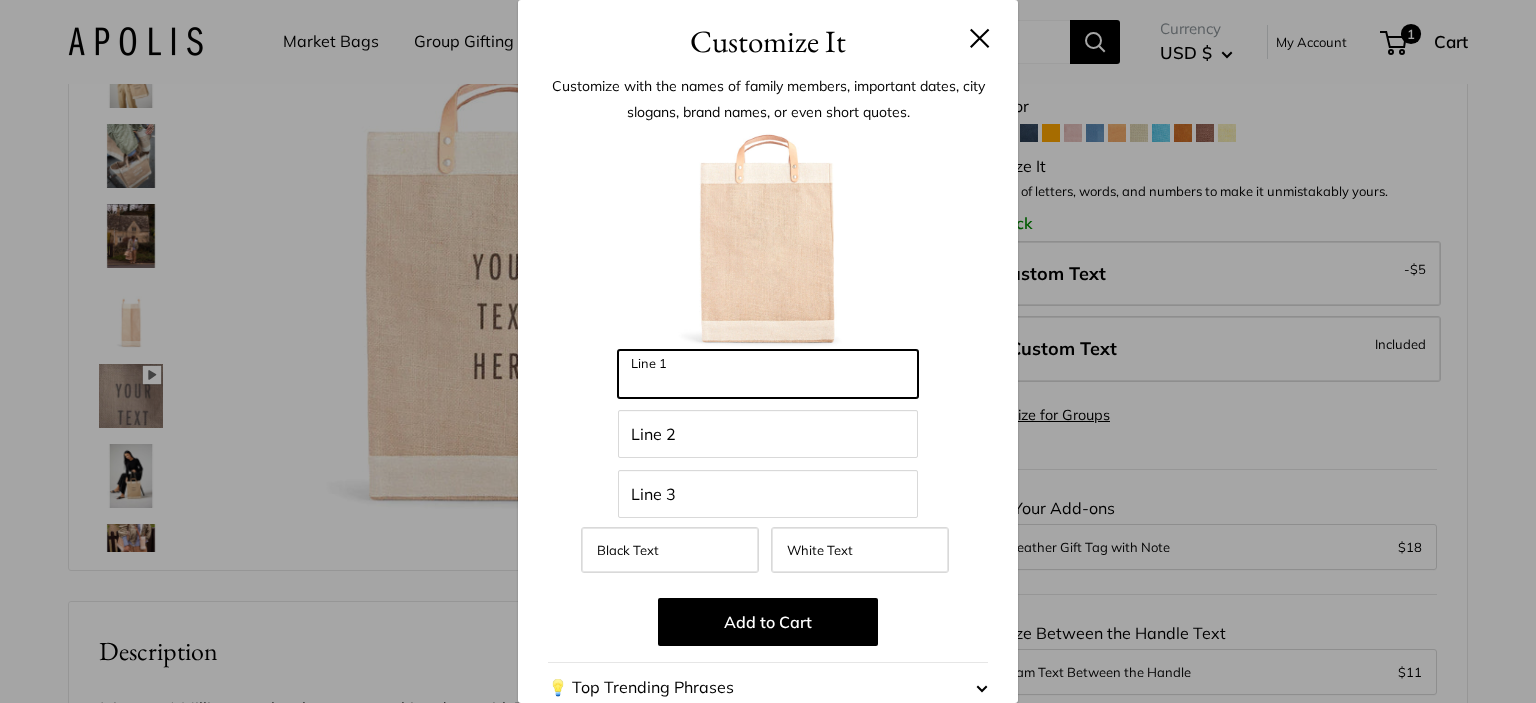 click on "Line 1" at bounding box center (768, 374) 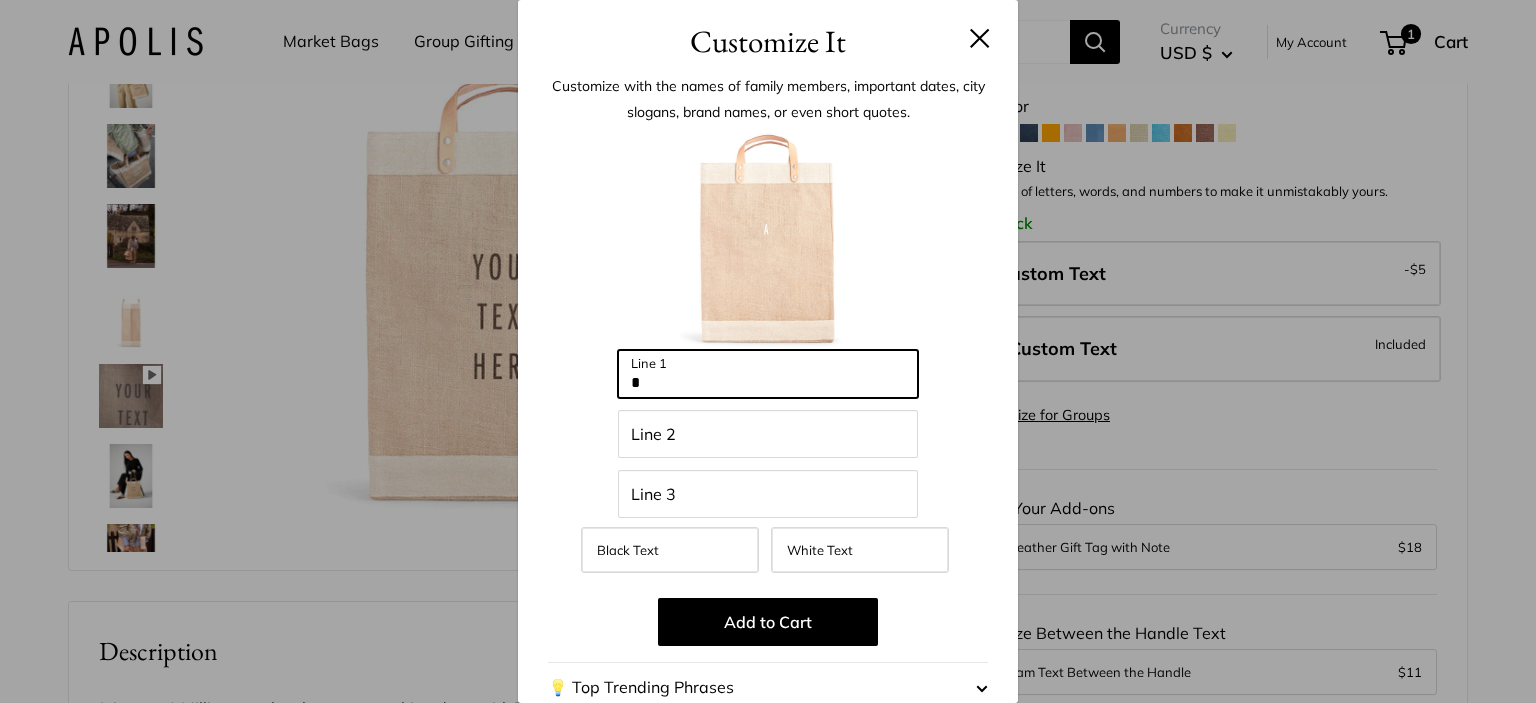 type on "*" 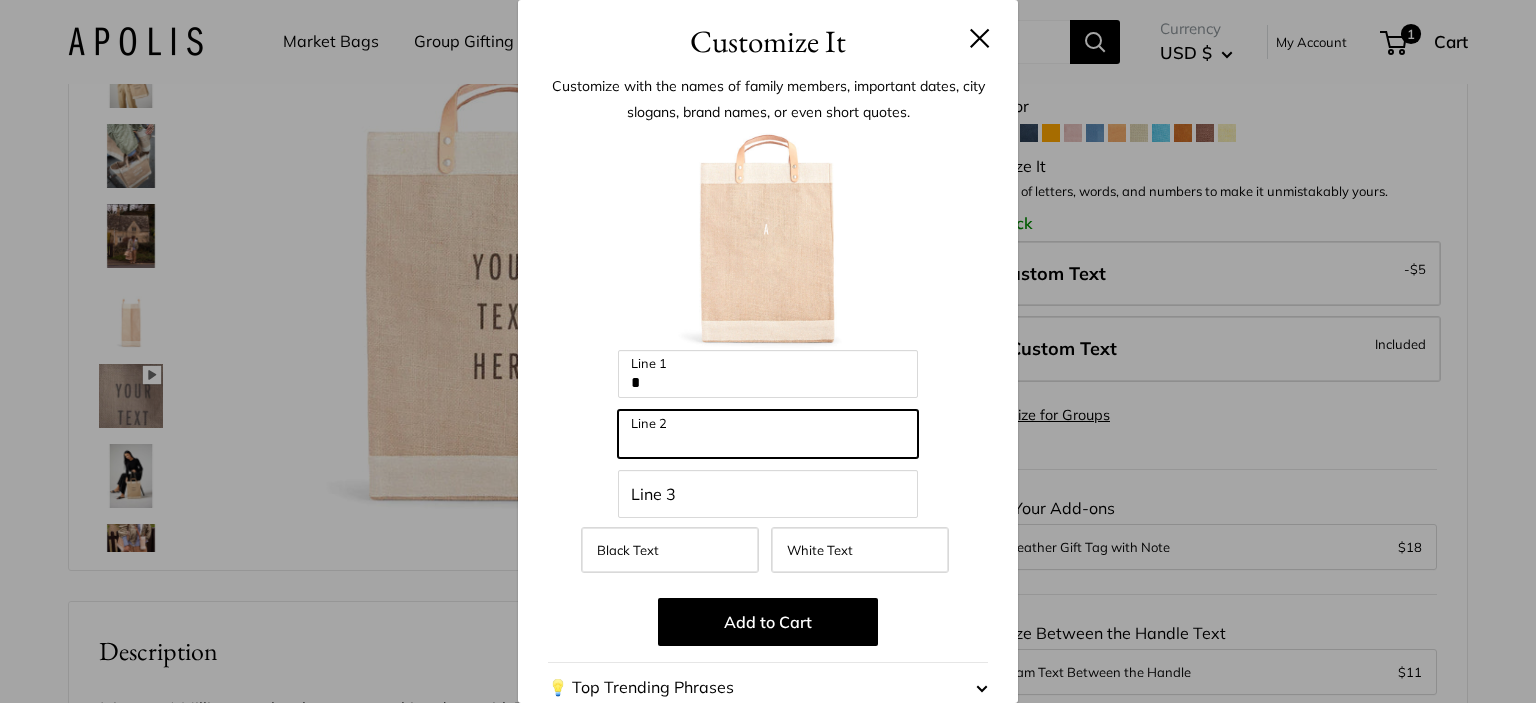 click on "Line 2" at bounding box center (768, 434) 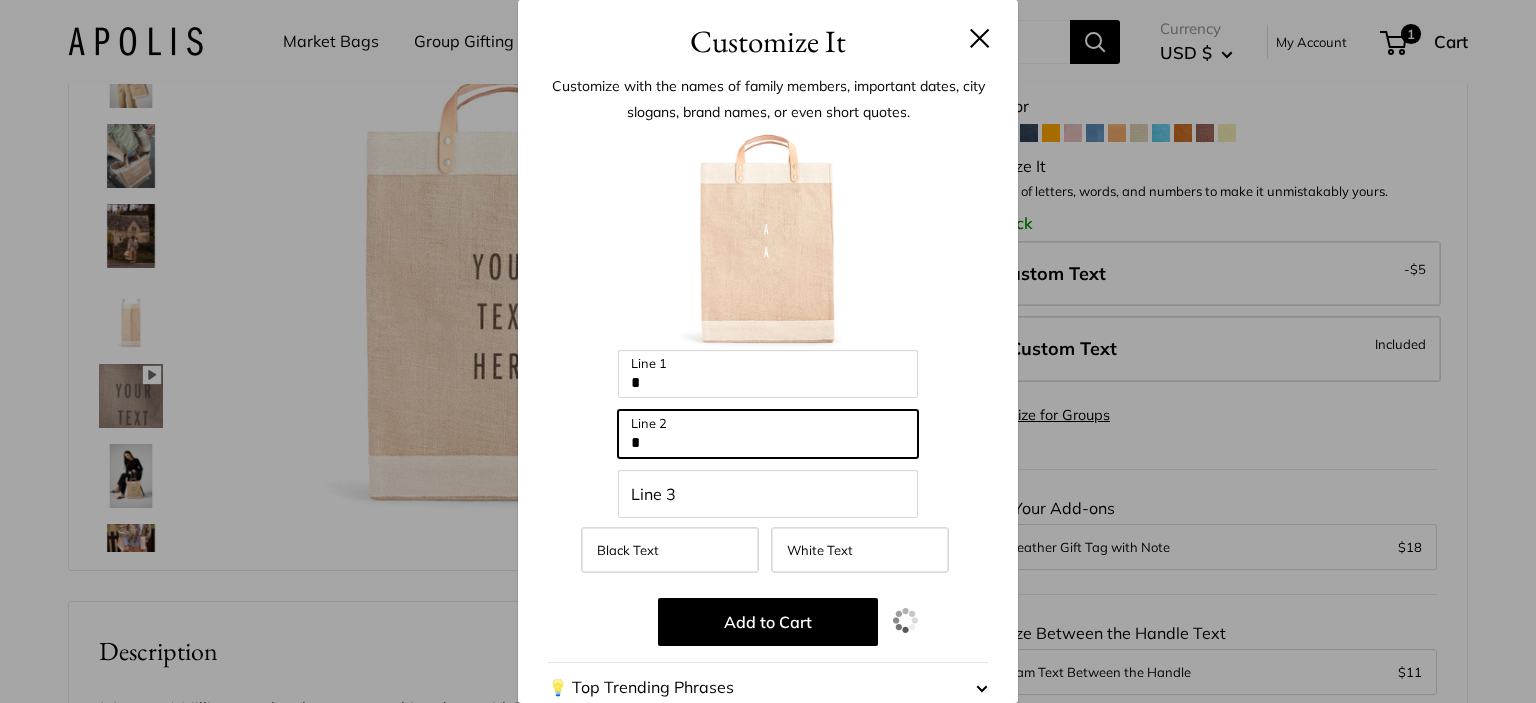 type on "*" 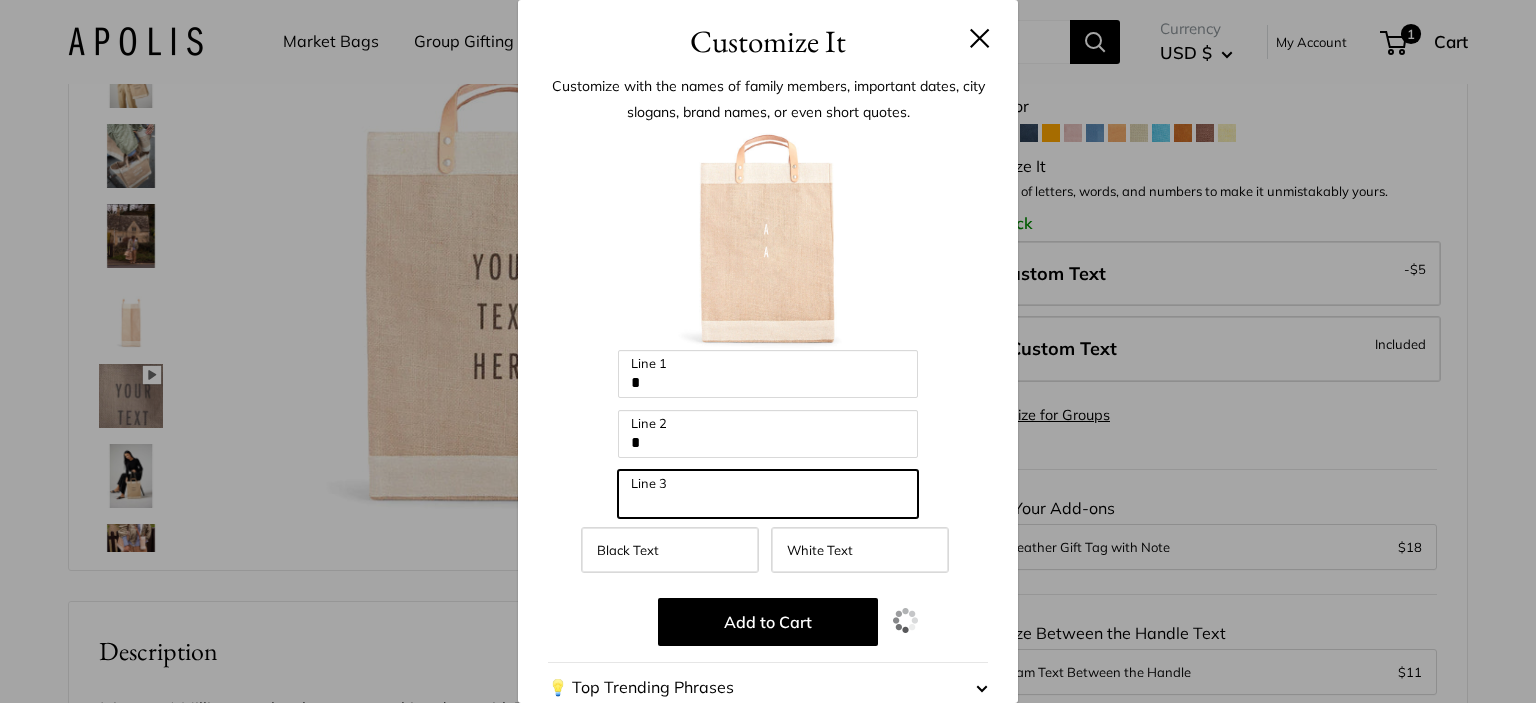 click on "Line 3" at bounding box center (768, 494) 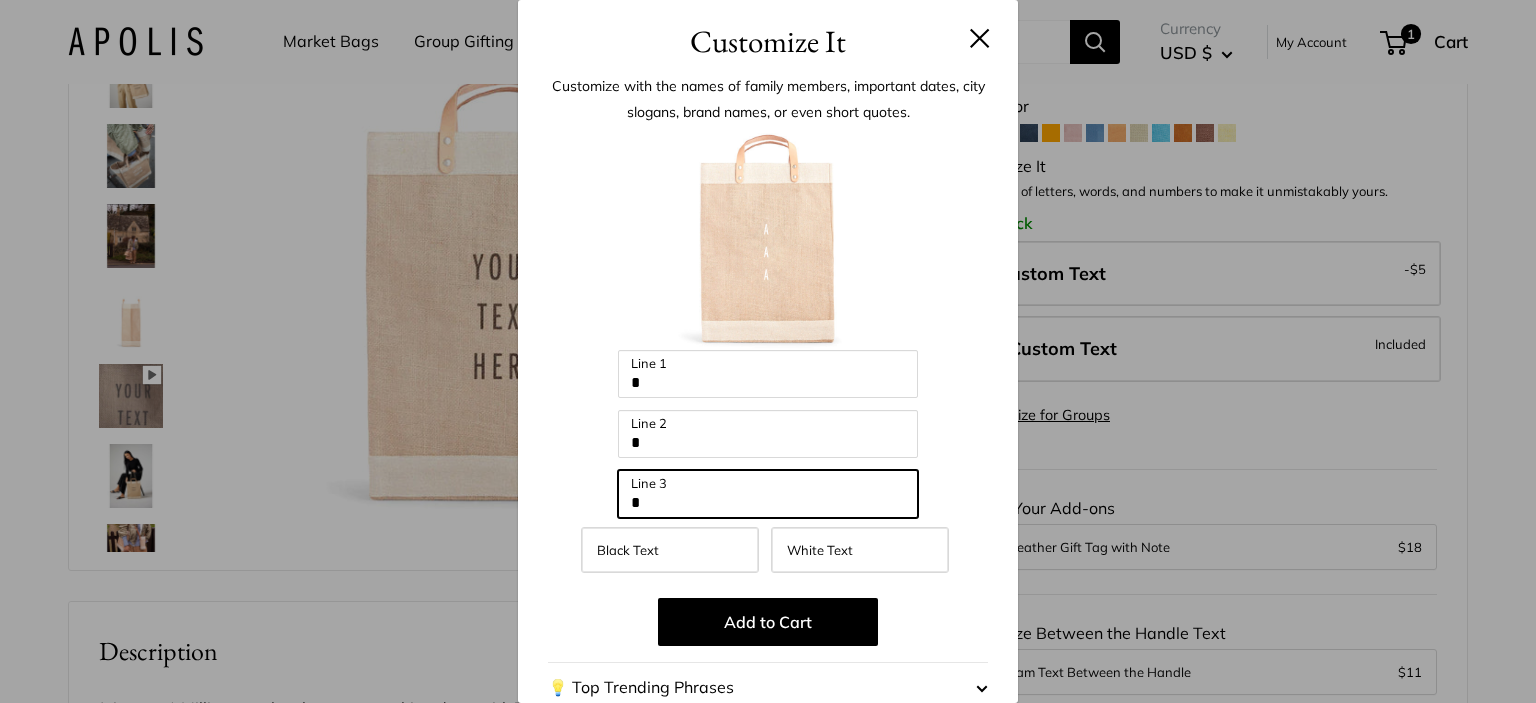 type on "*" 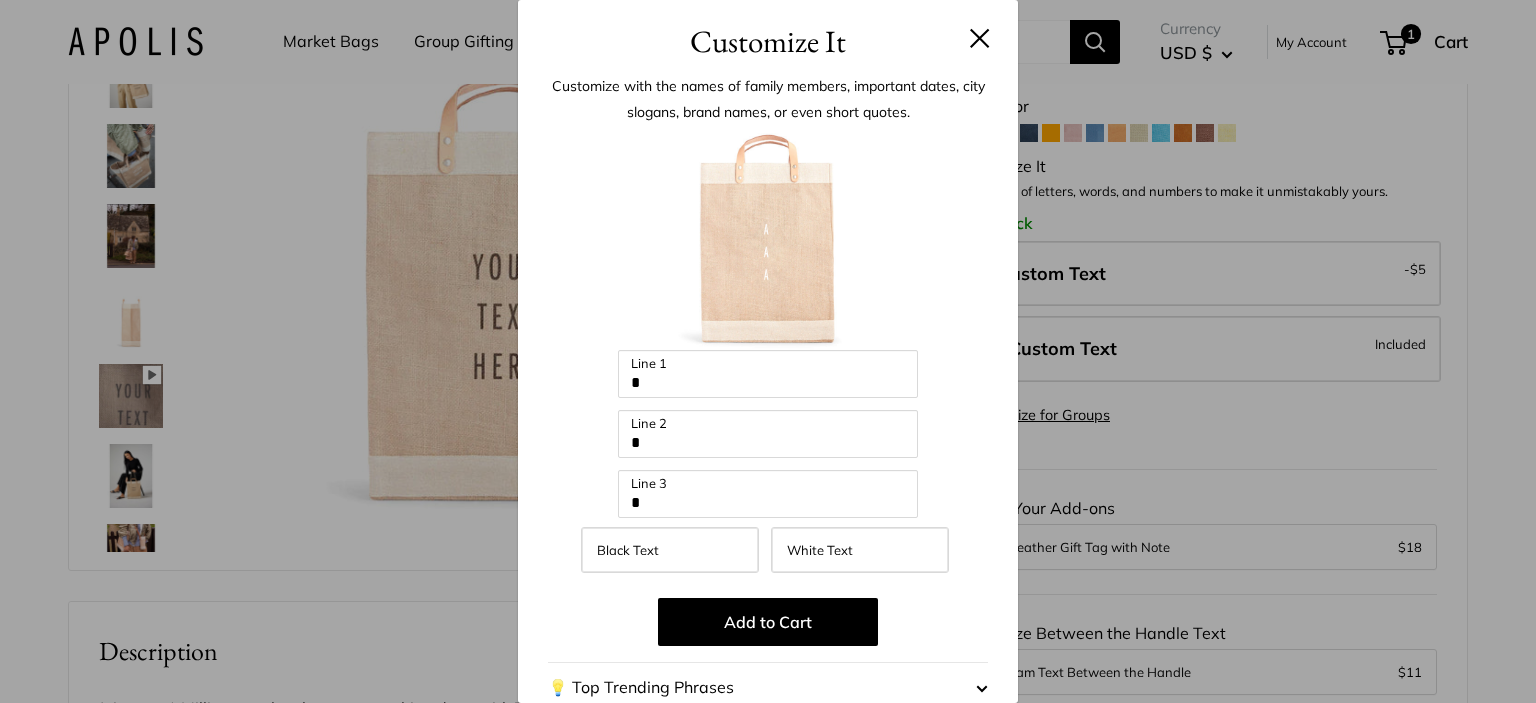 click on "Customize It
Customize with the names of family members, important dates, city slogans, brand names, or even short quotes.
Enter 42 letters
*
Line 1
*
Line 2
*
Line 3
Black Text
White Text
Add to Cart" at bounding box center (768, 351) 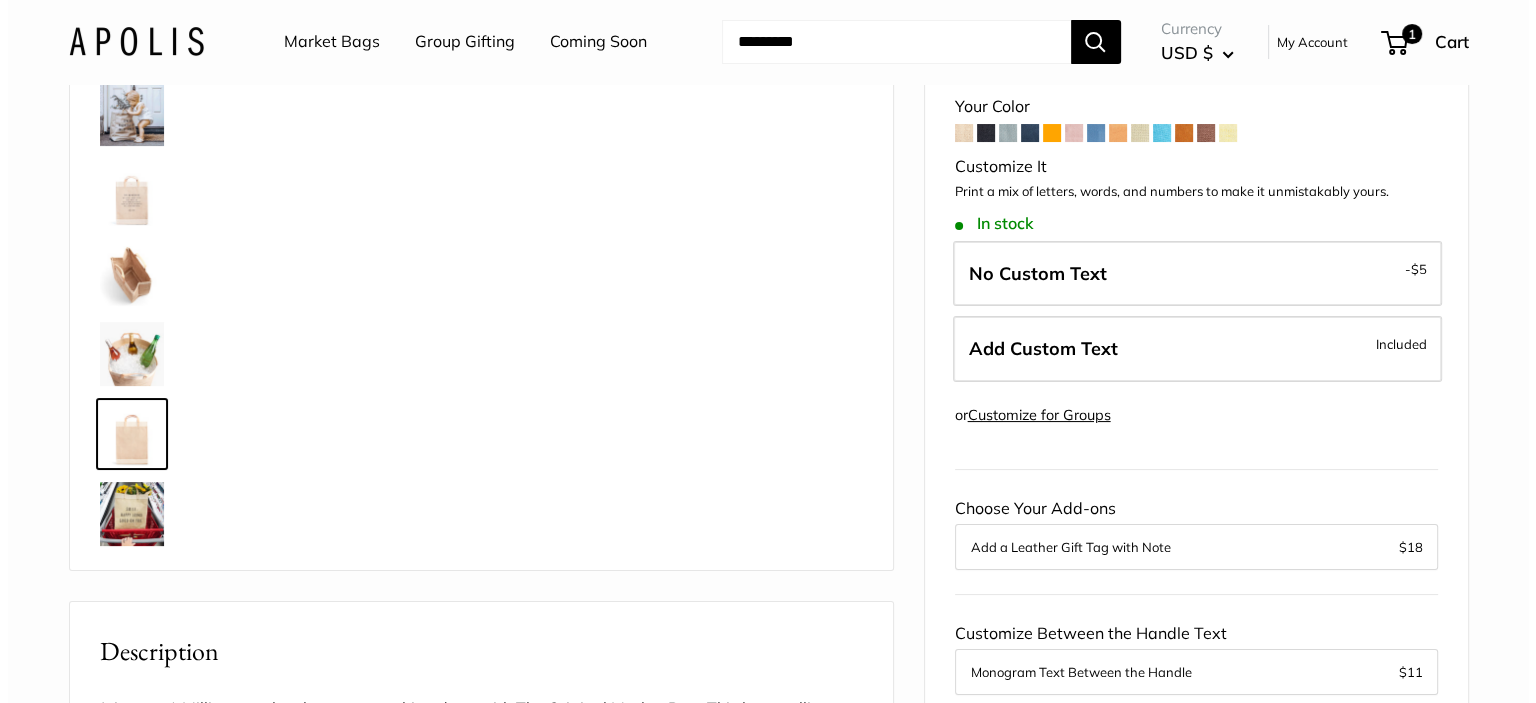 scroll, scrollTop: 1088, scrollLeft: 0, axis: vertical 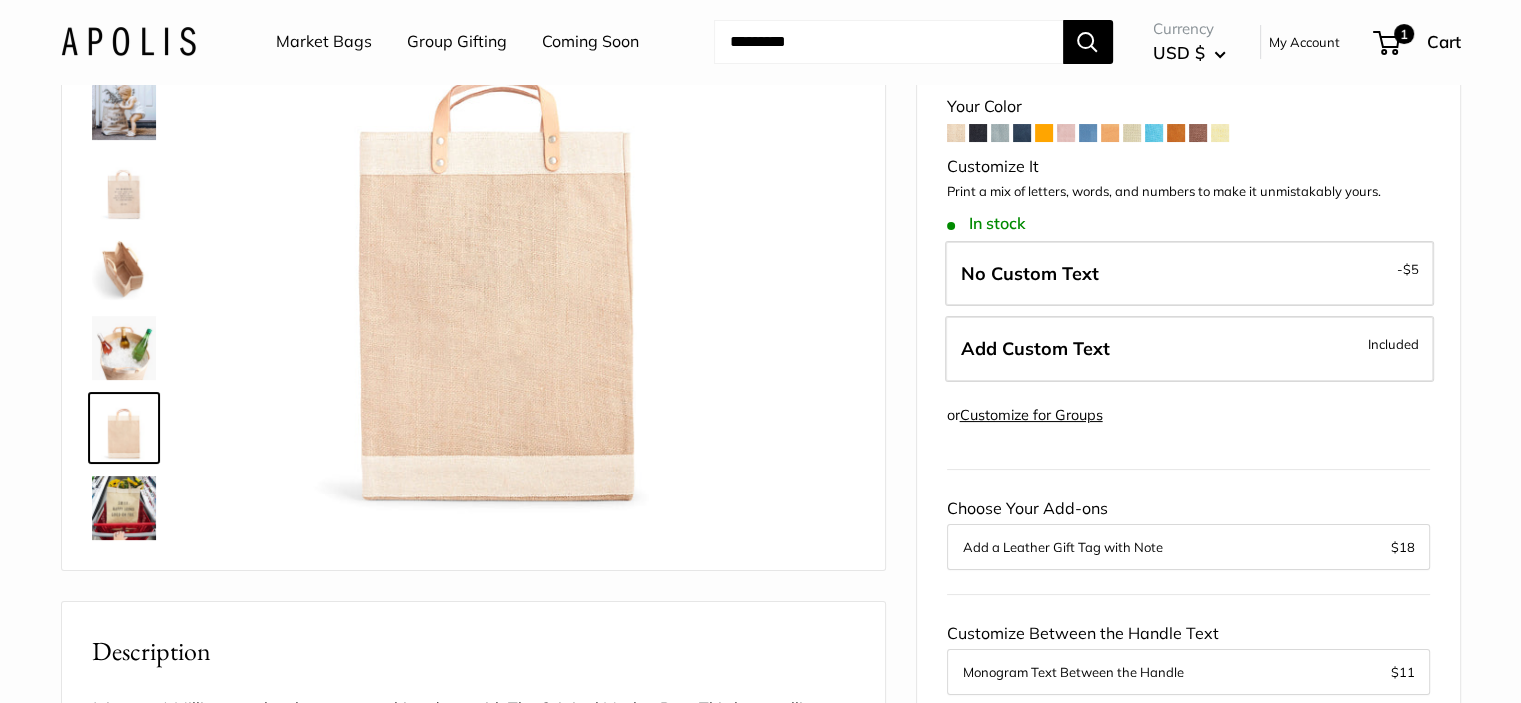 click on "Add Custom Text
Included" at bounding box center (1189, 349) 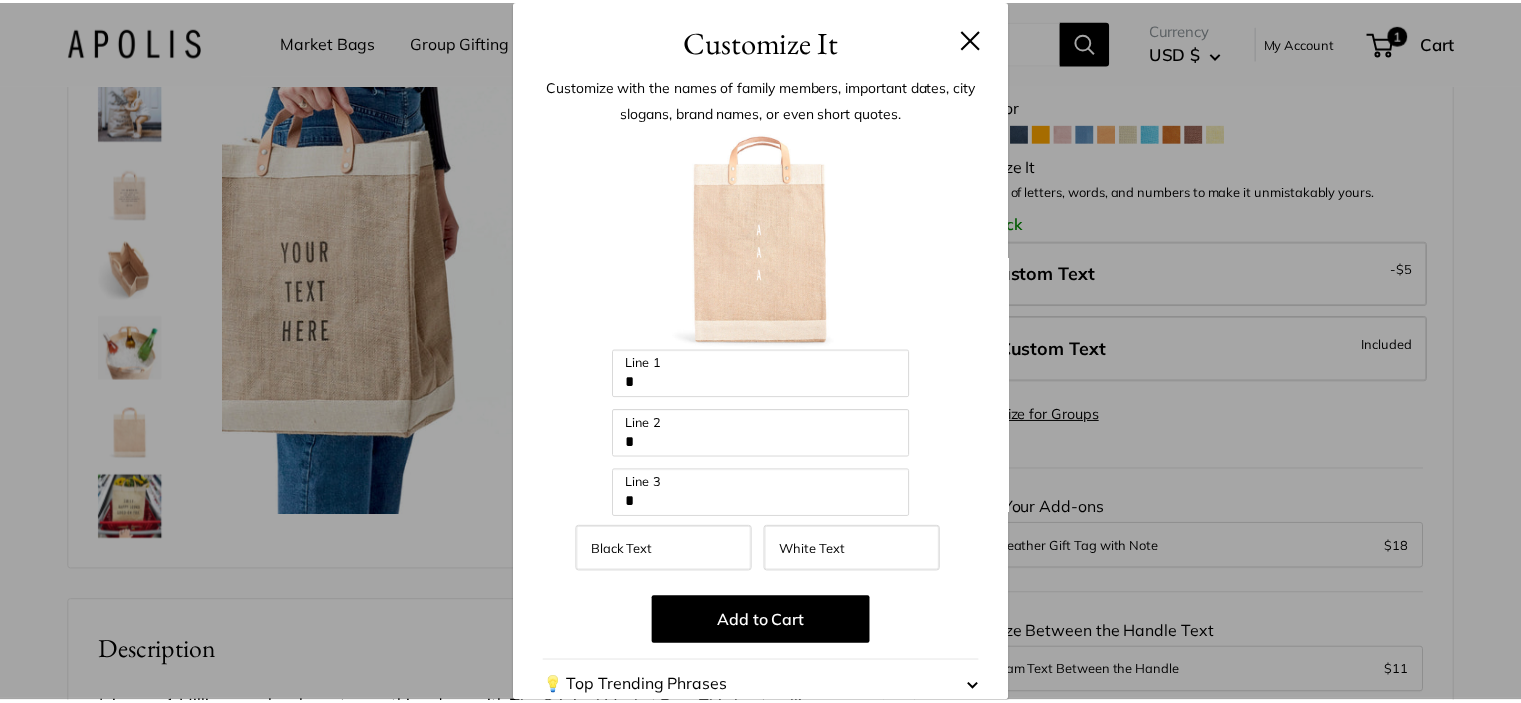 scroll, scrollTop: 0, scrollLeft: 0, axis: both 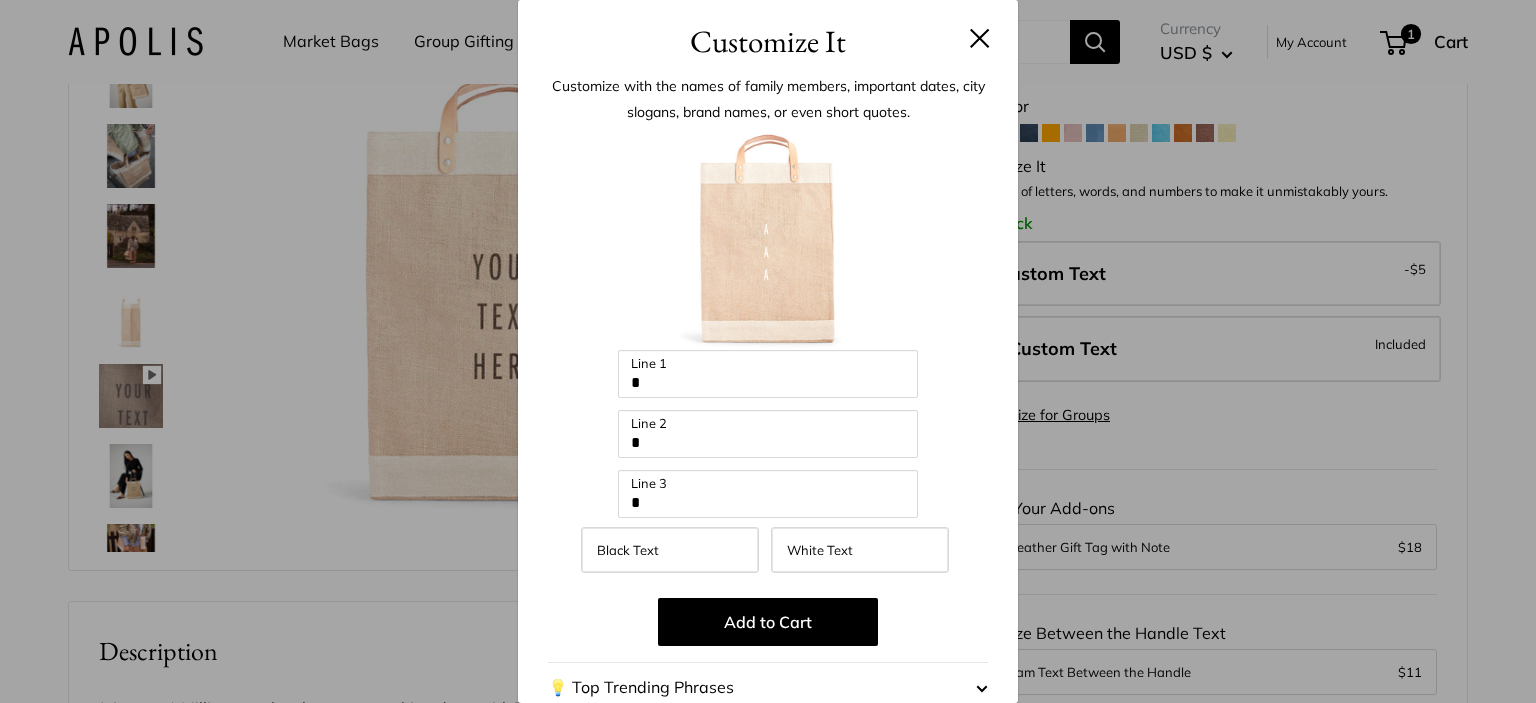 click at bounding box center (980, 38) 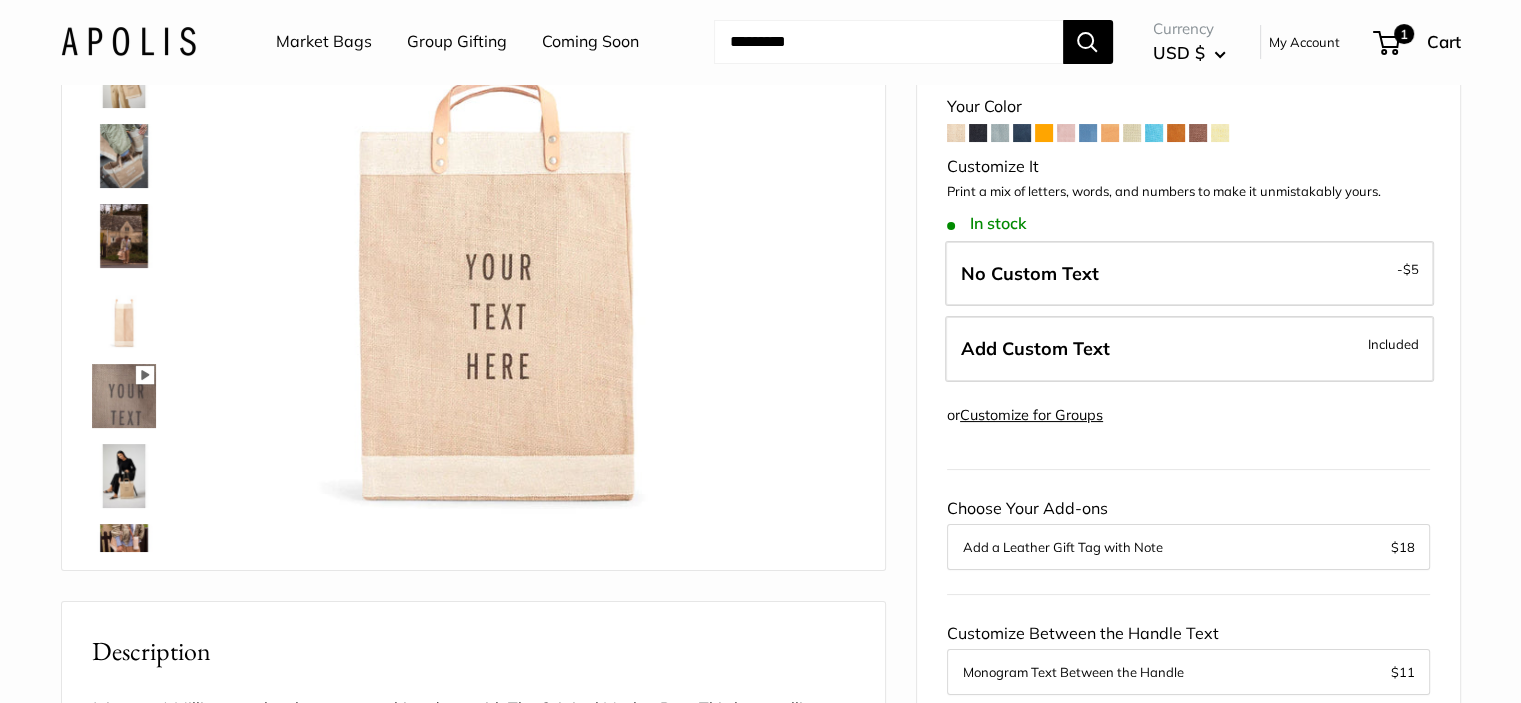 click at bounding box center [888, 42] 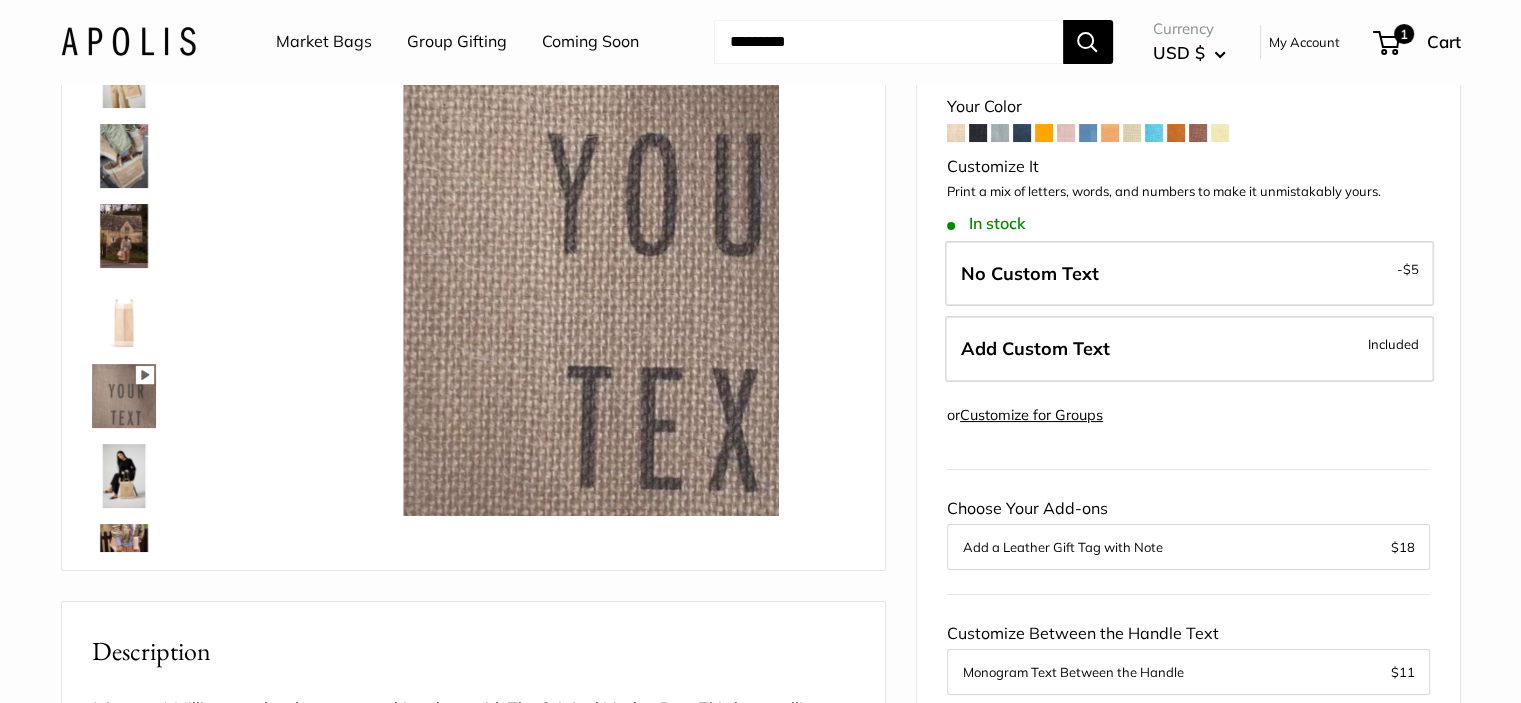 paste on "**********" 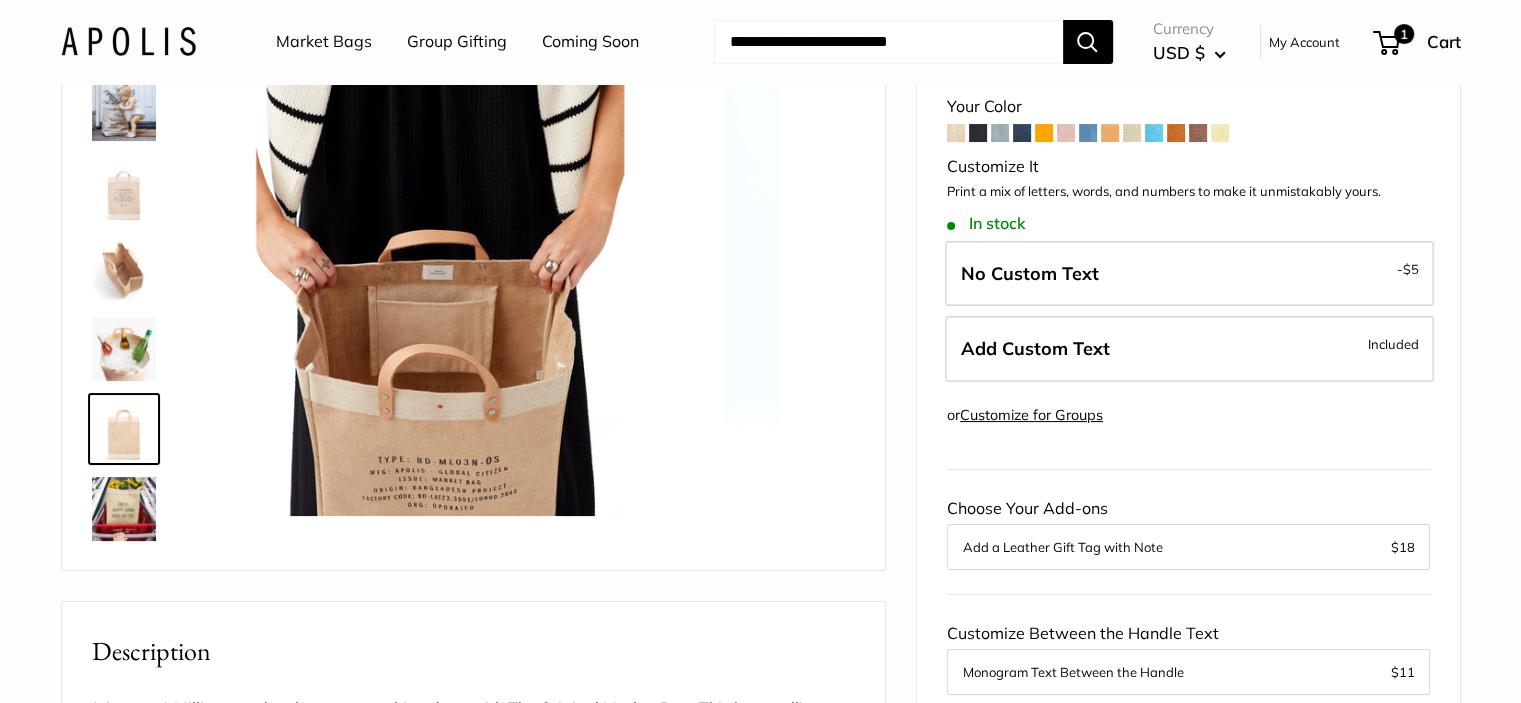 scroll, scrollTop: 1088, scrollLeft: 0, axis: vertical 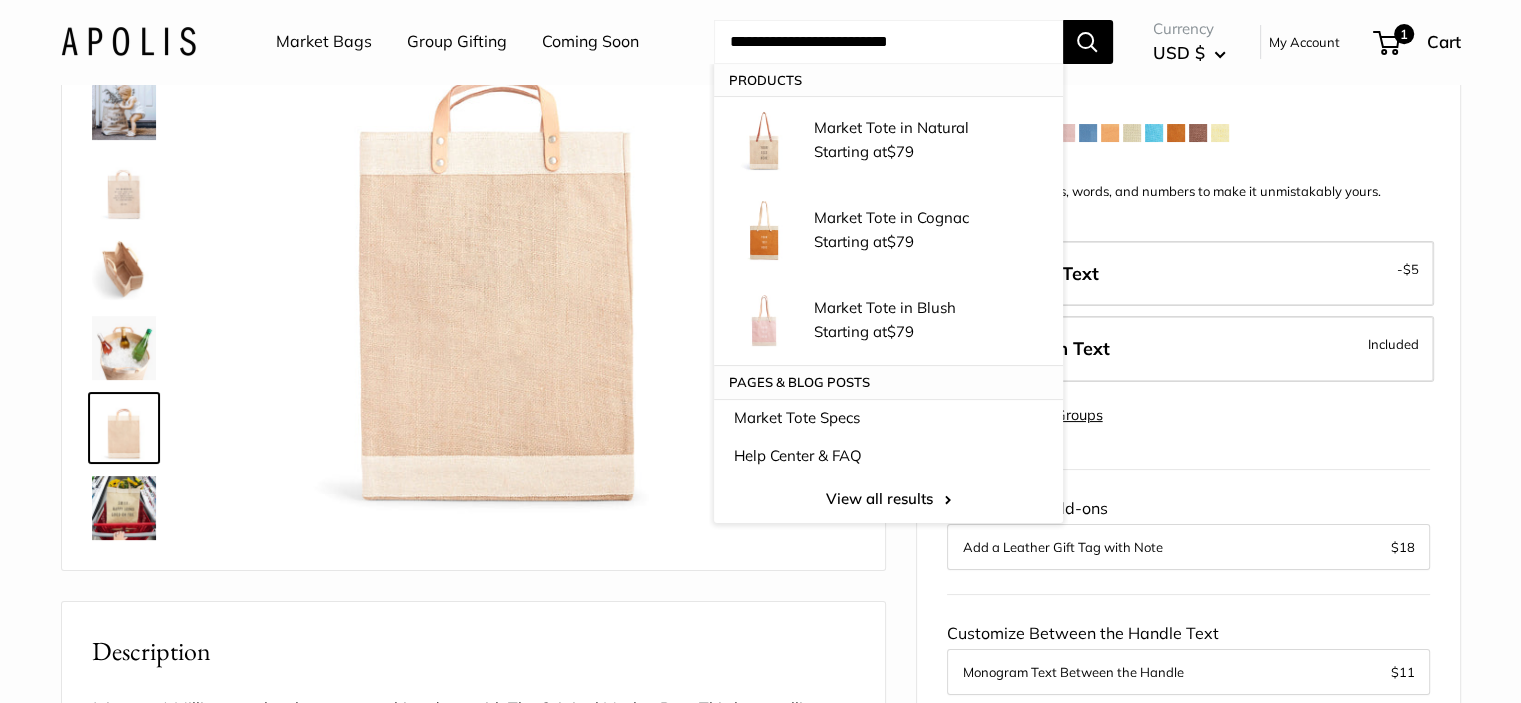 type on "**********" 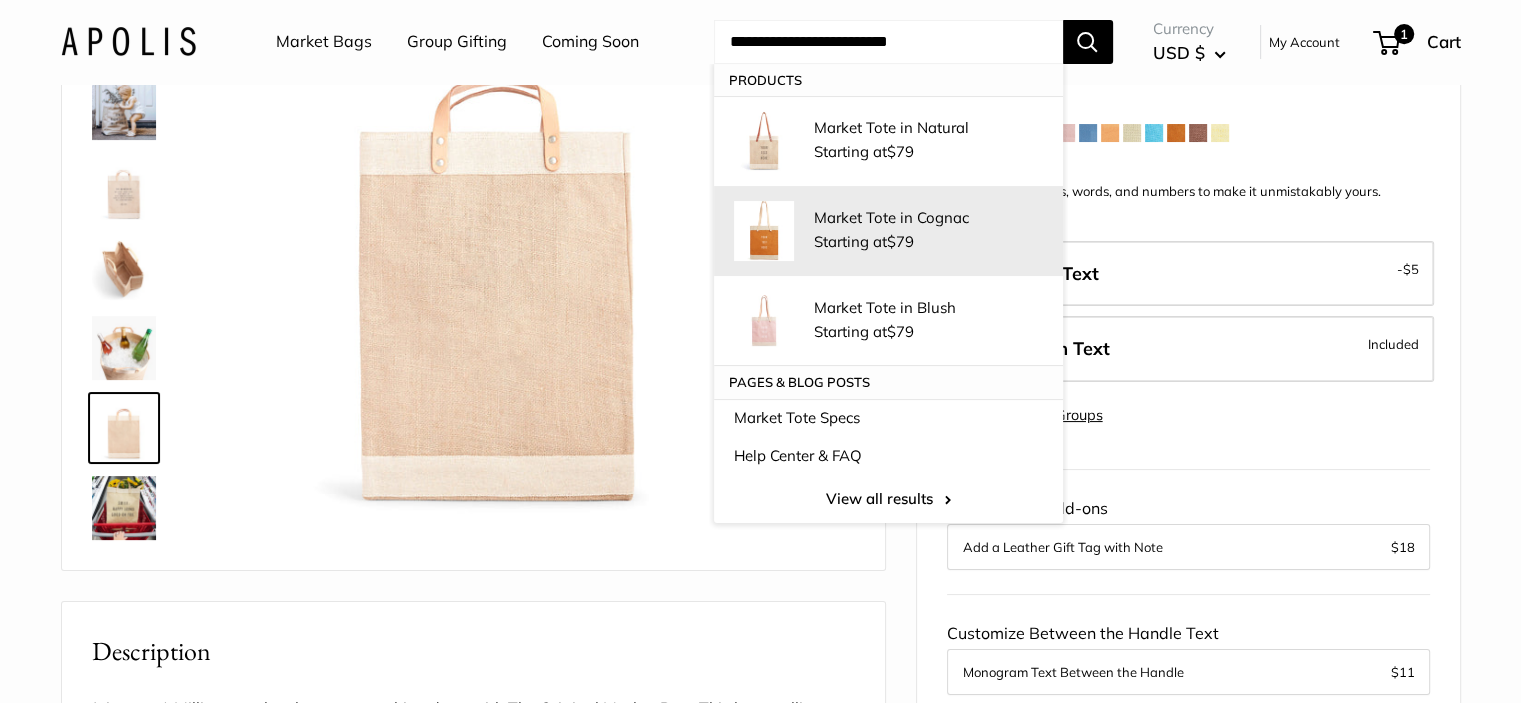 drag, startPoint x: 904, startPoint y: 195, endPoint x: 1192, endPoint y: 11, distance: 341.76016 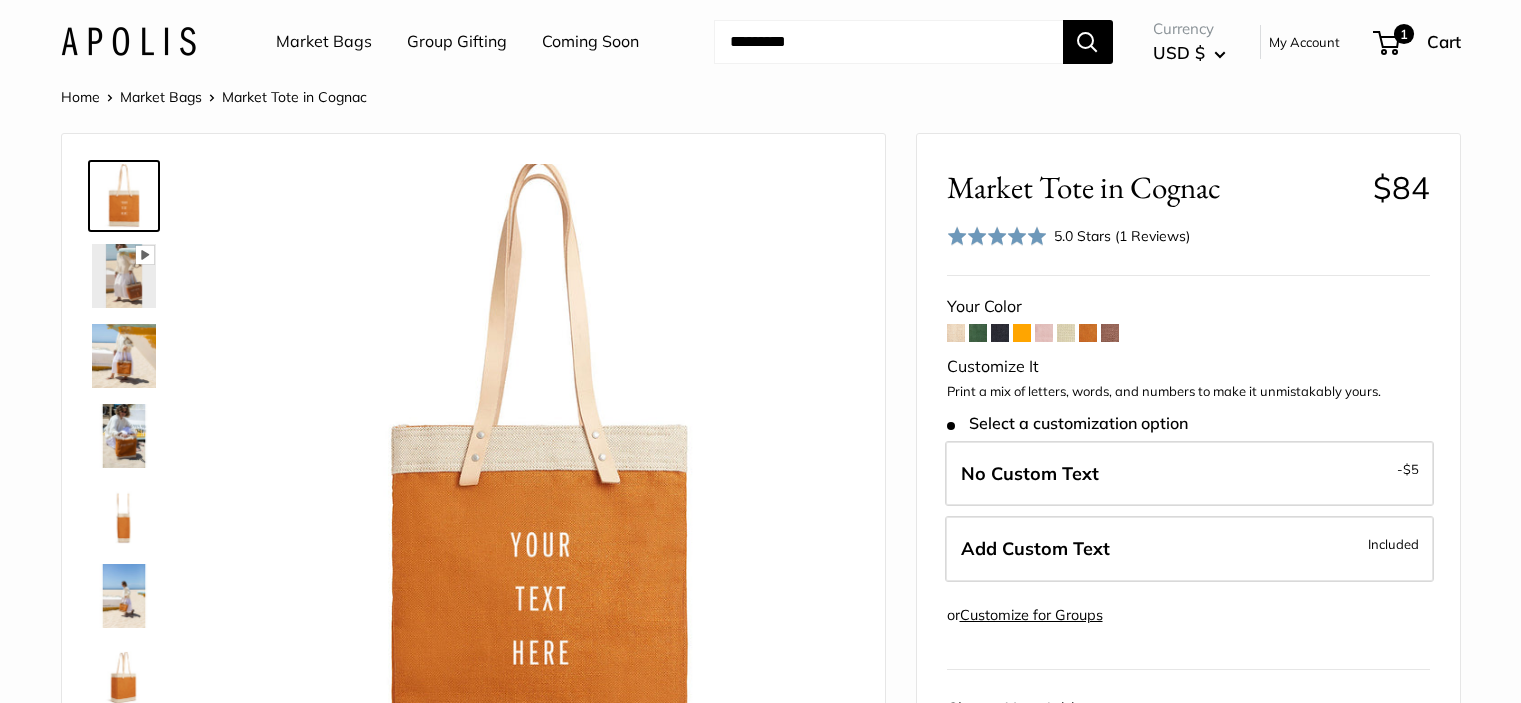 scroll, scrollTop: 0, scrollLeft: 0, axis: both 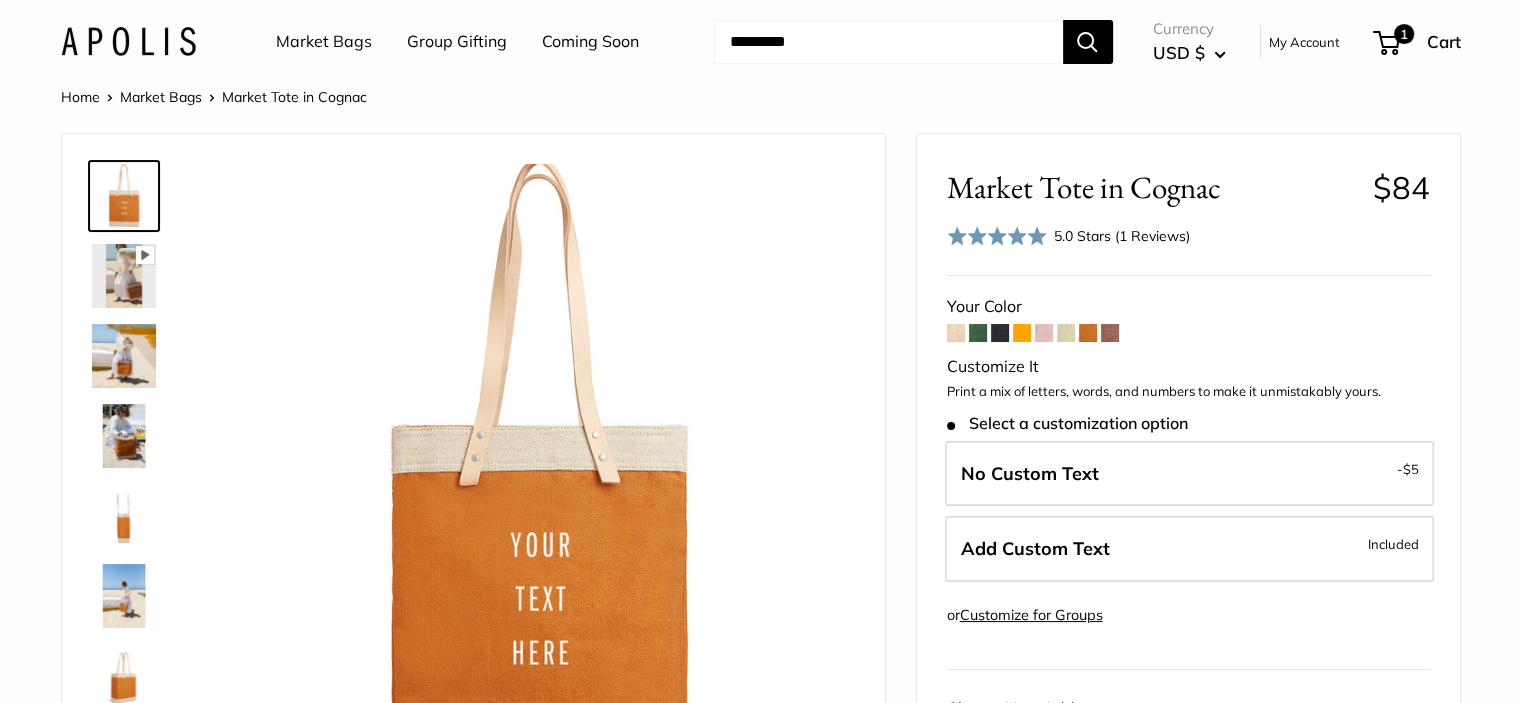 click on "Add Custom Text" at bounding box center (1035, 548) 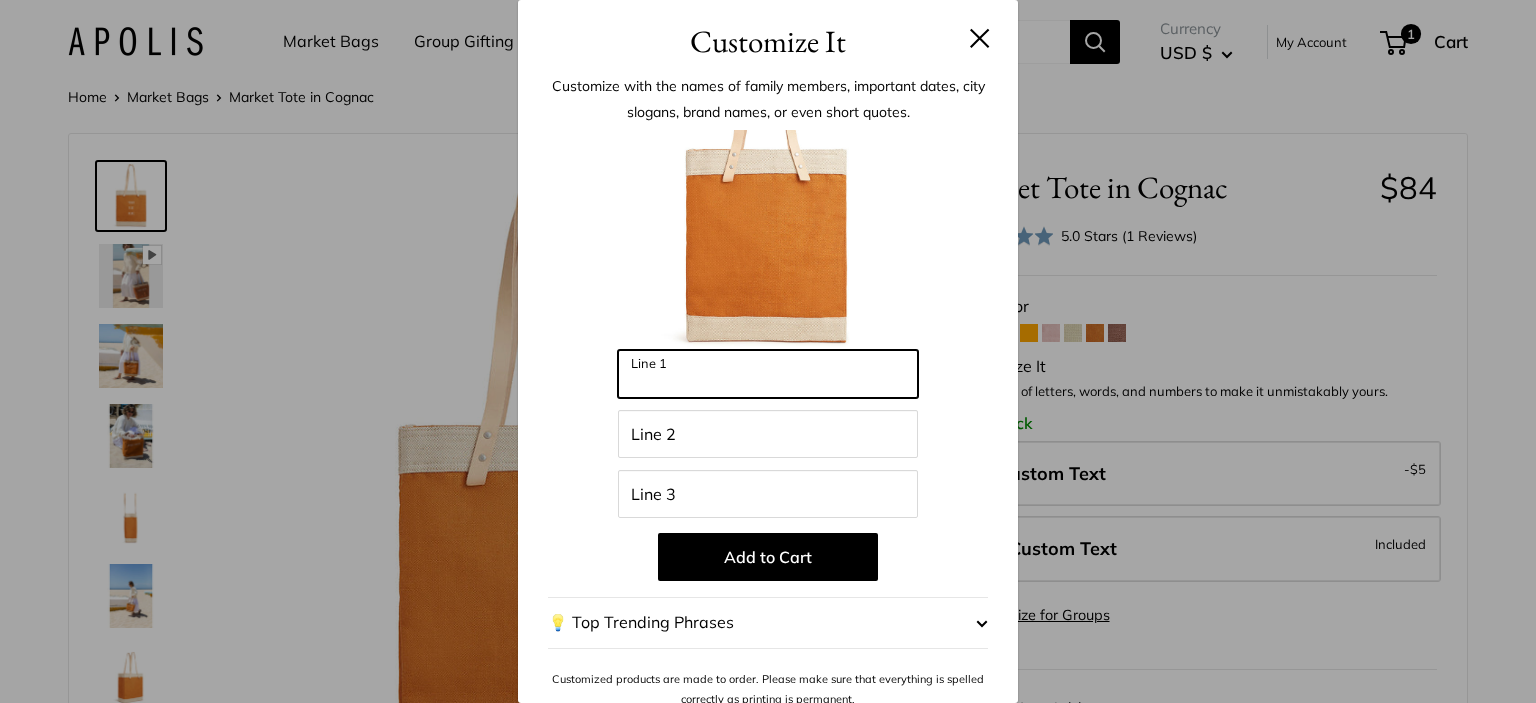 click on "Line 1" at bounding box center (768, 374) 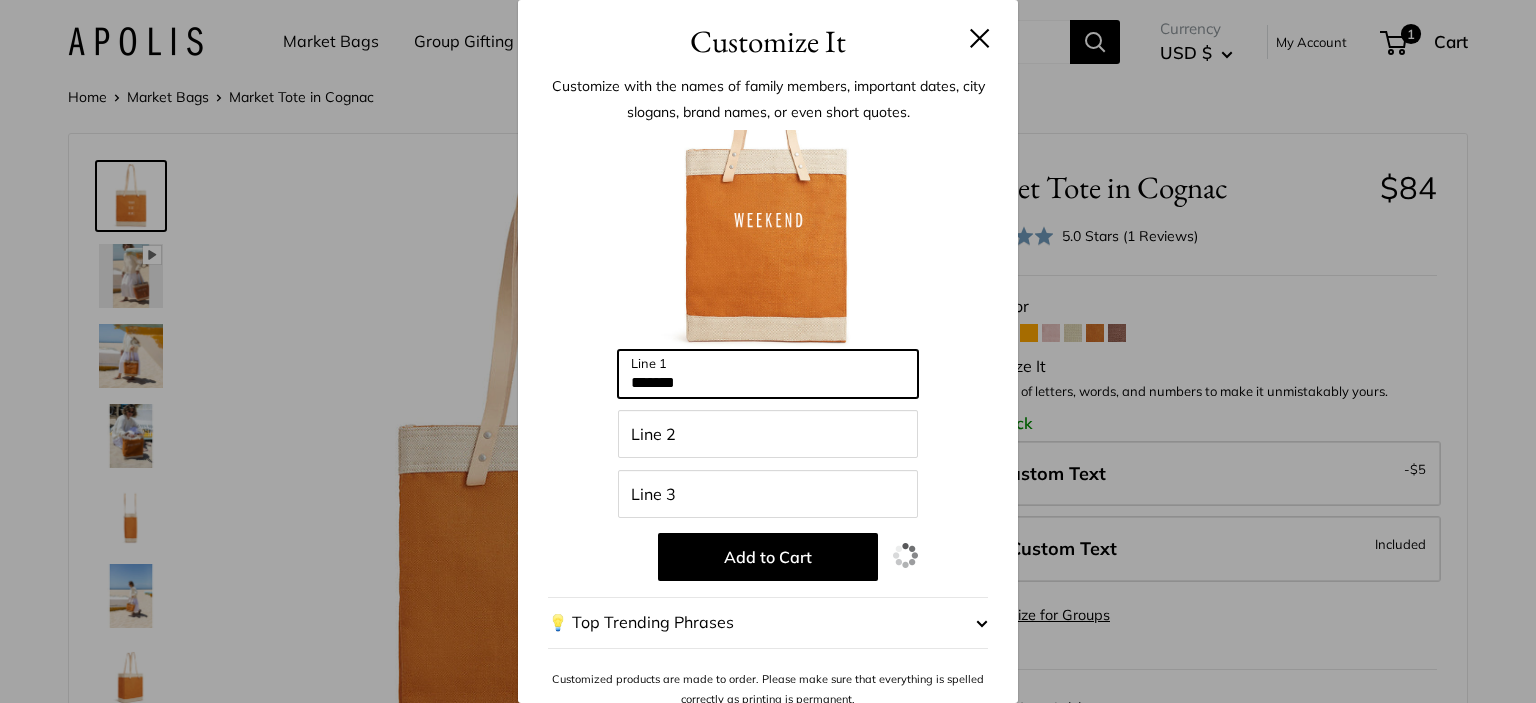 type on "*******" 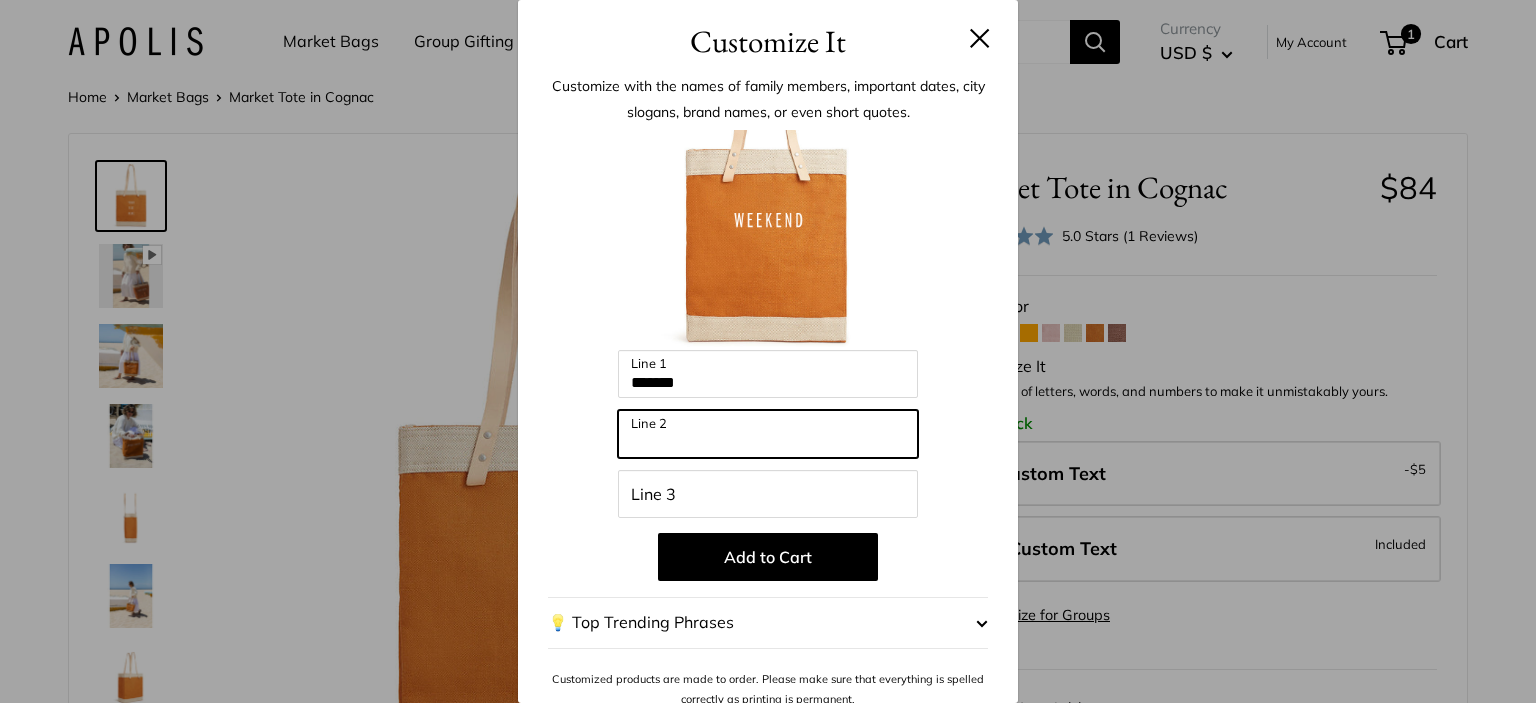 click on "Line 2" at bounding box center [768, 434] 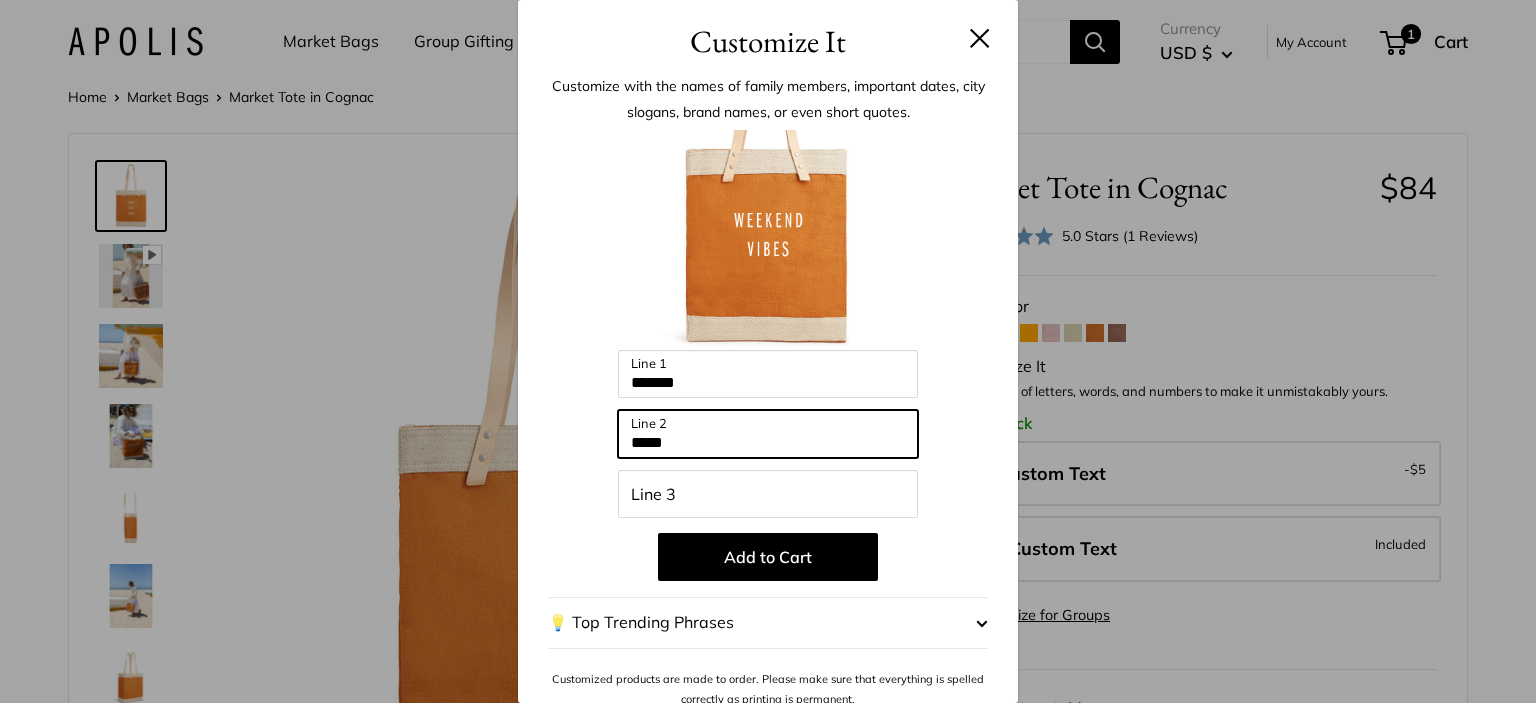 type on "*****" 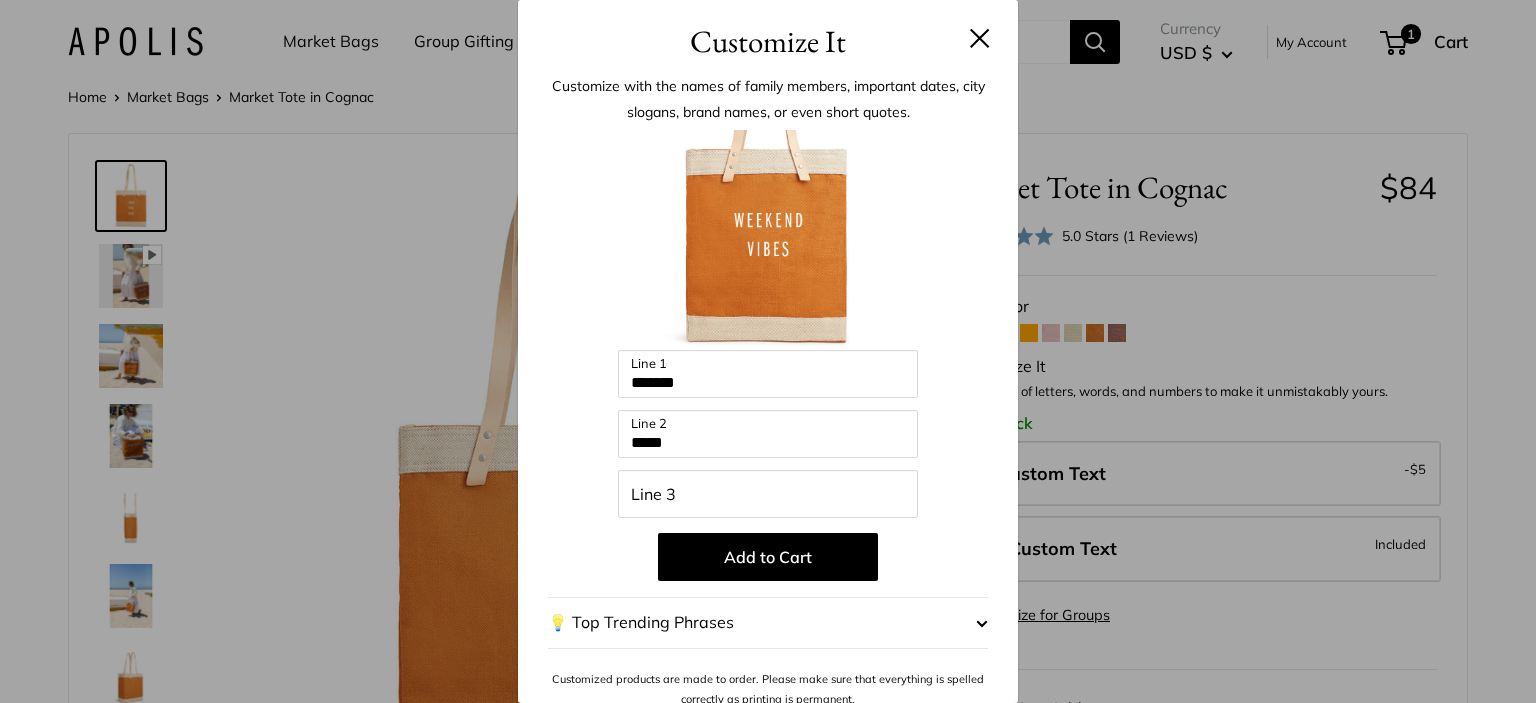 click on "Add to Cart" at bounding box center (768, 557) 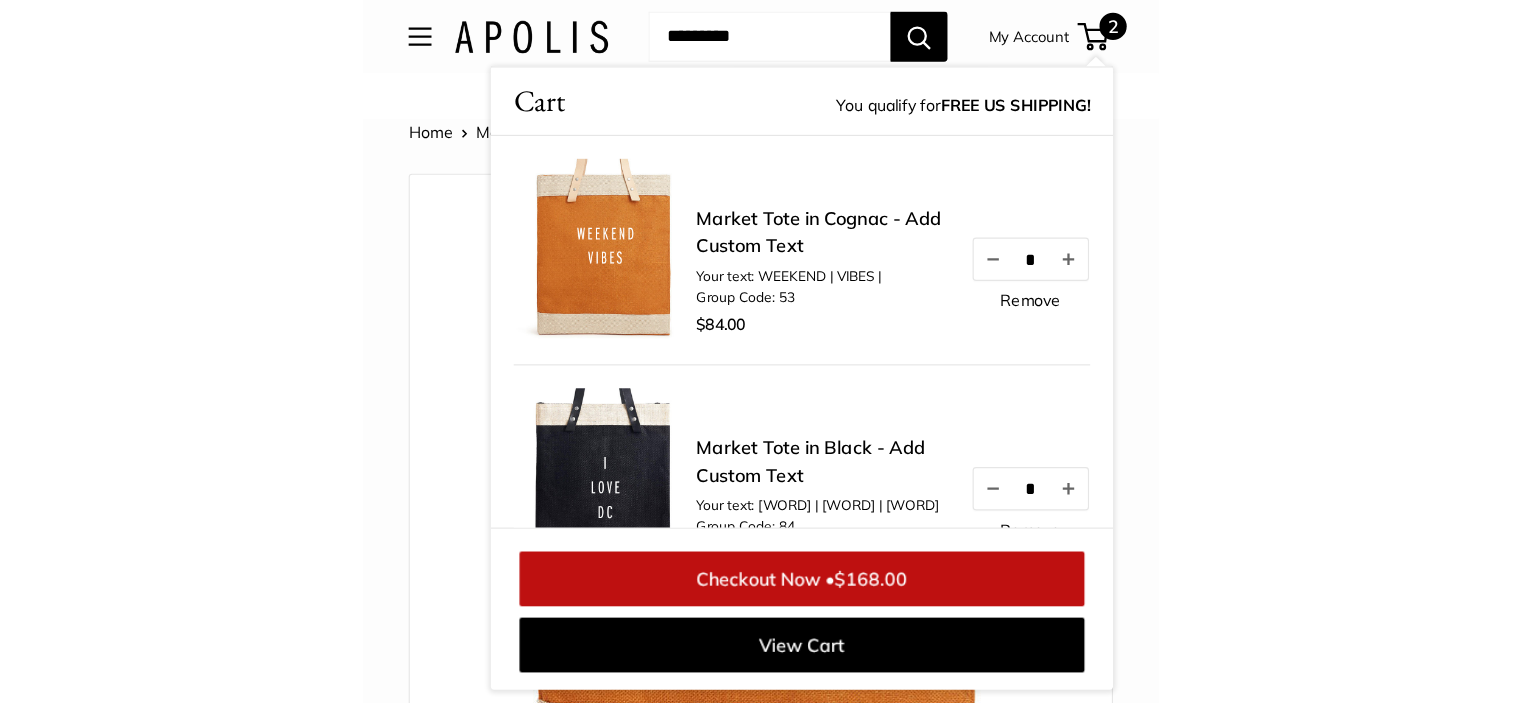 scroll, scrollTop: 0, scrollLeft: 0, axis: both 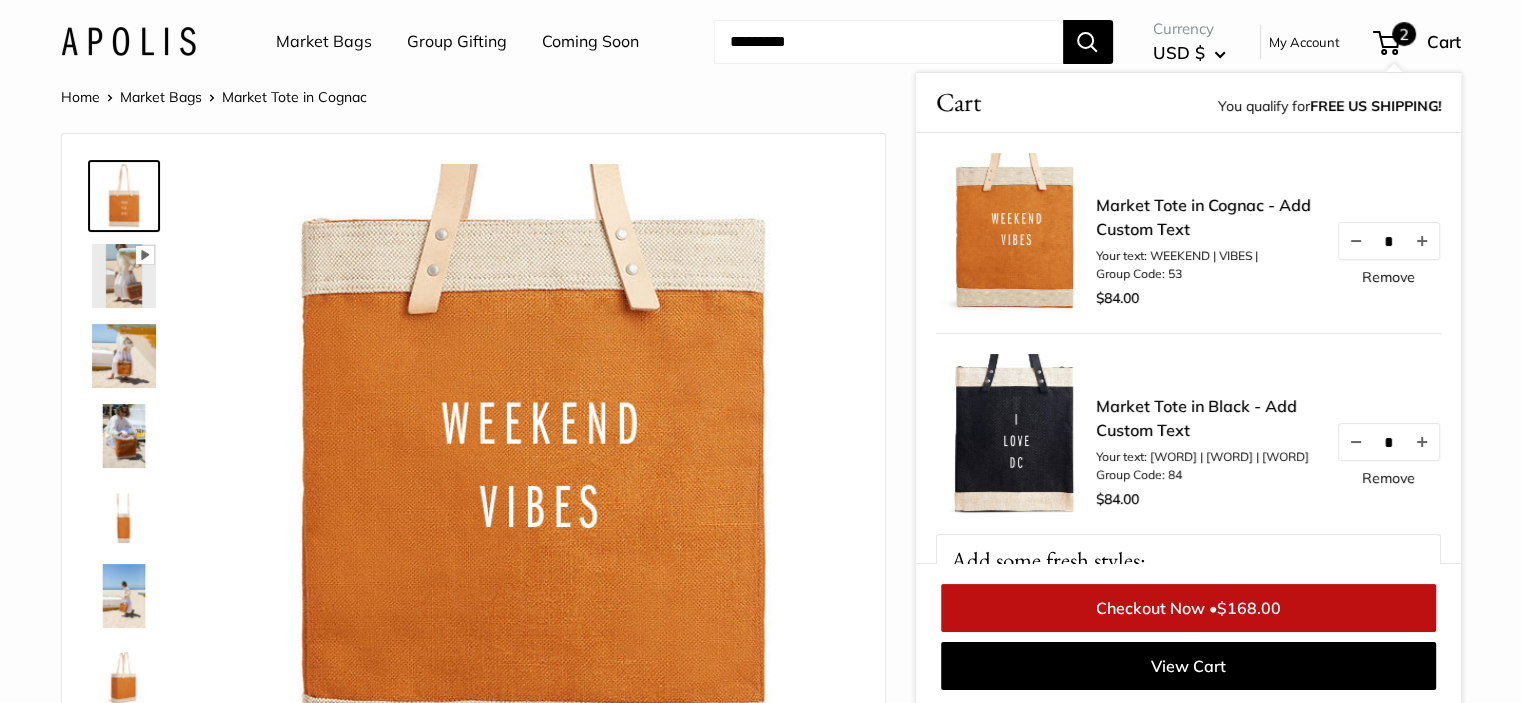 click at bounding box center [888, 42] 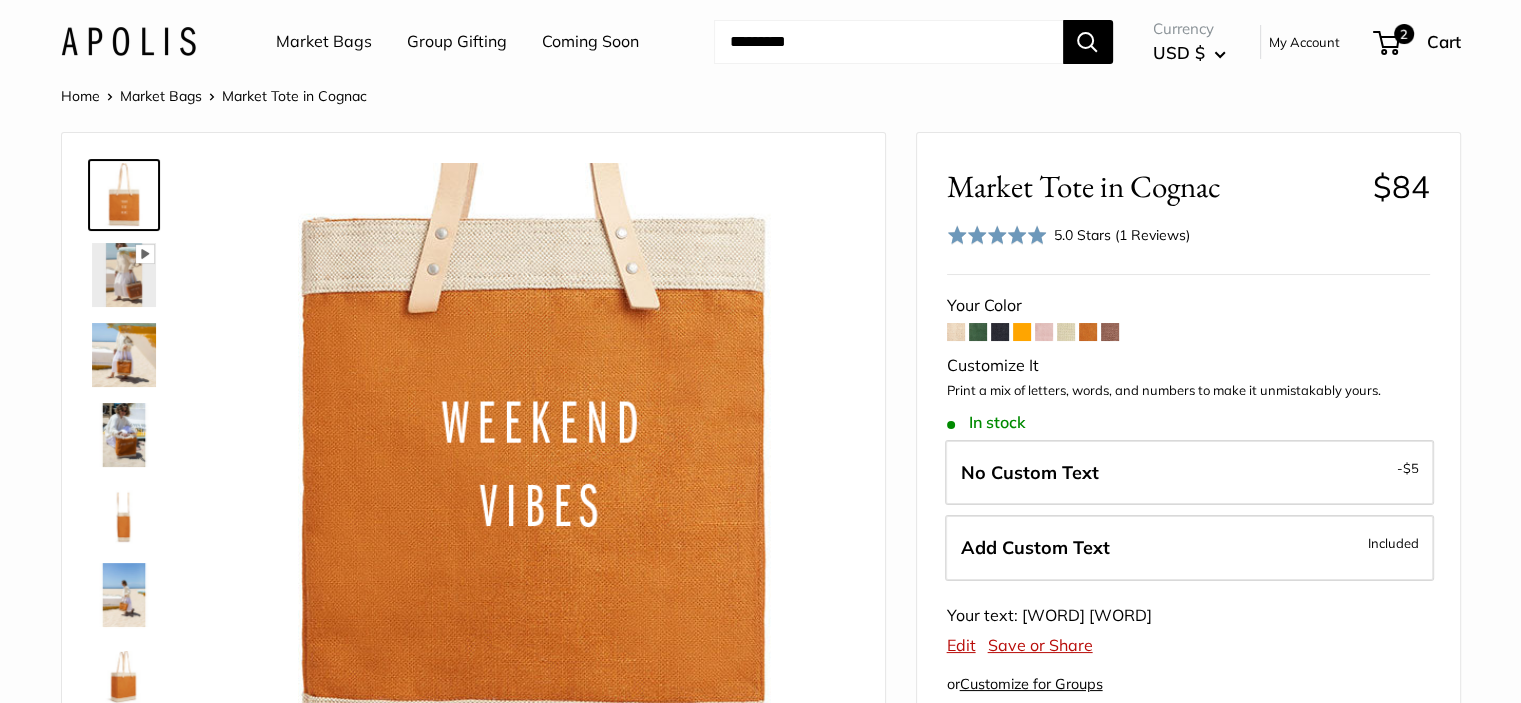 click at bounding box center [888, 42] 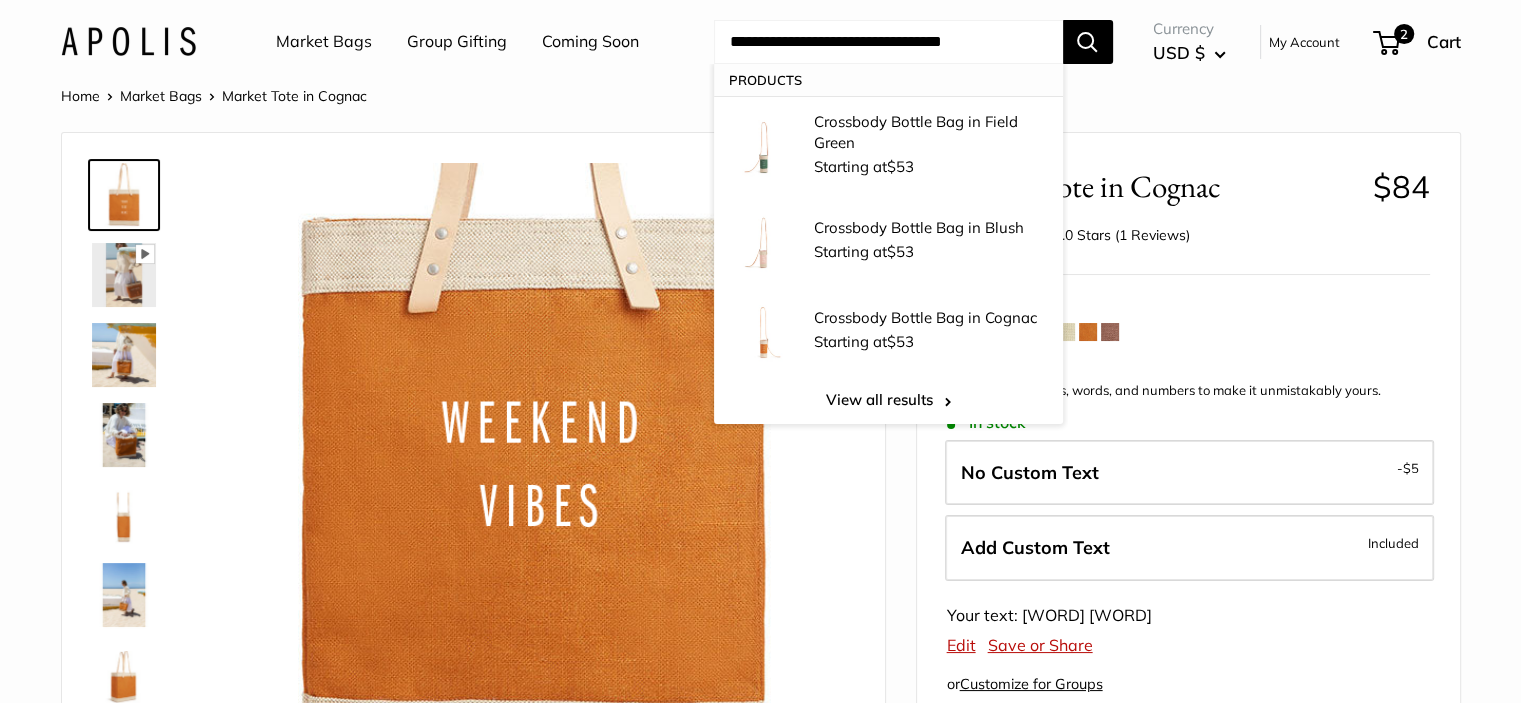 type on "**********" 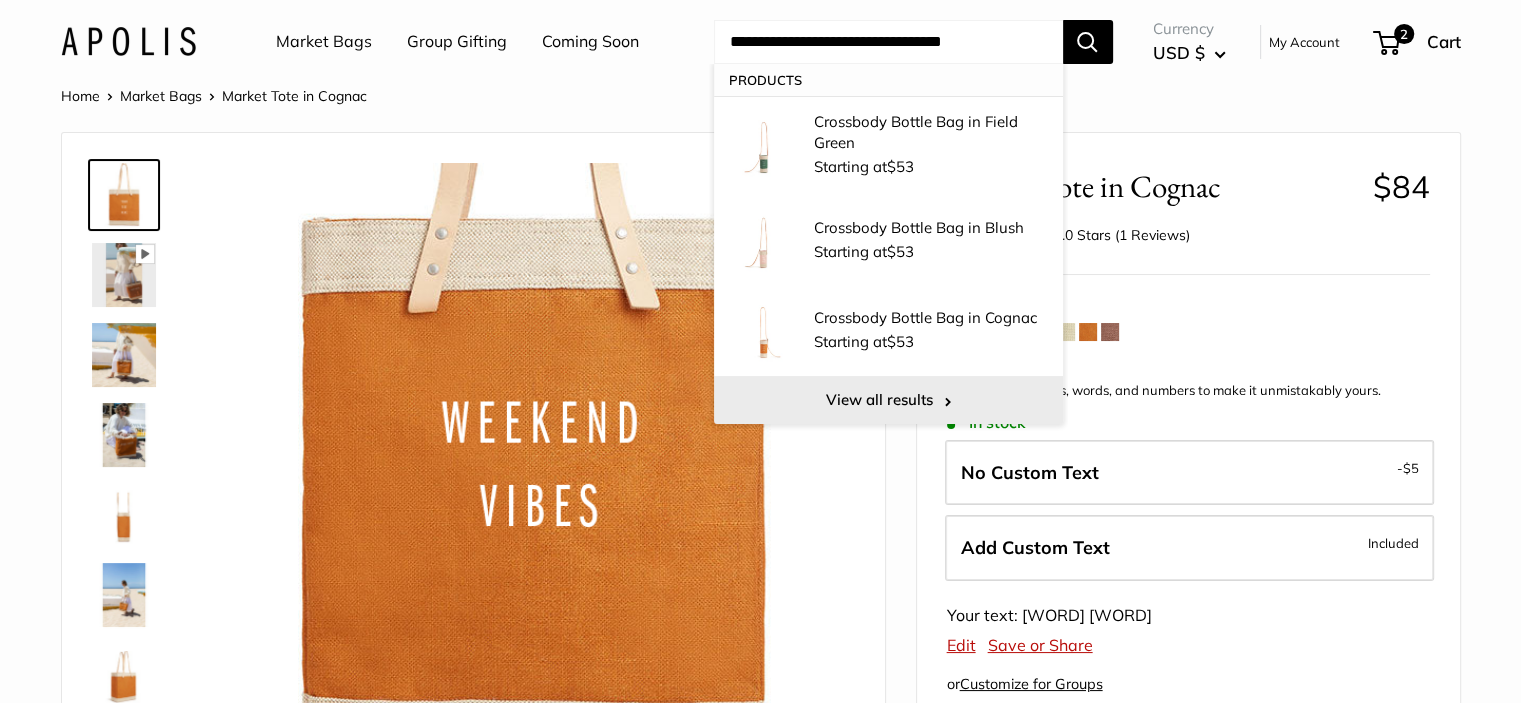 click on "View all results" at bounding box center [888, 400] 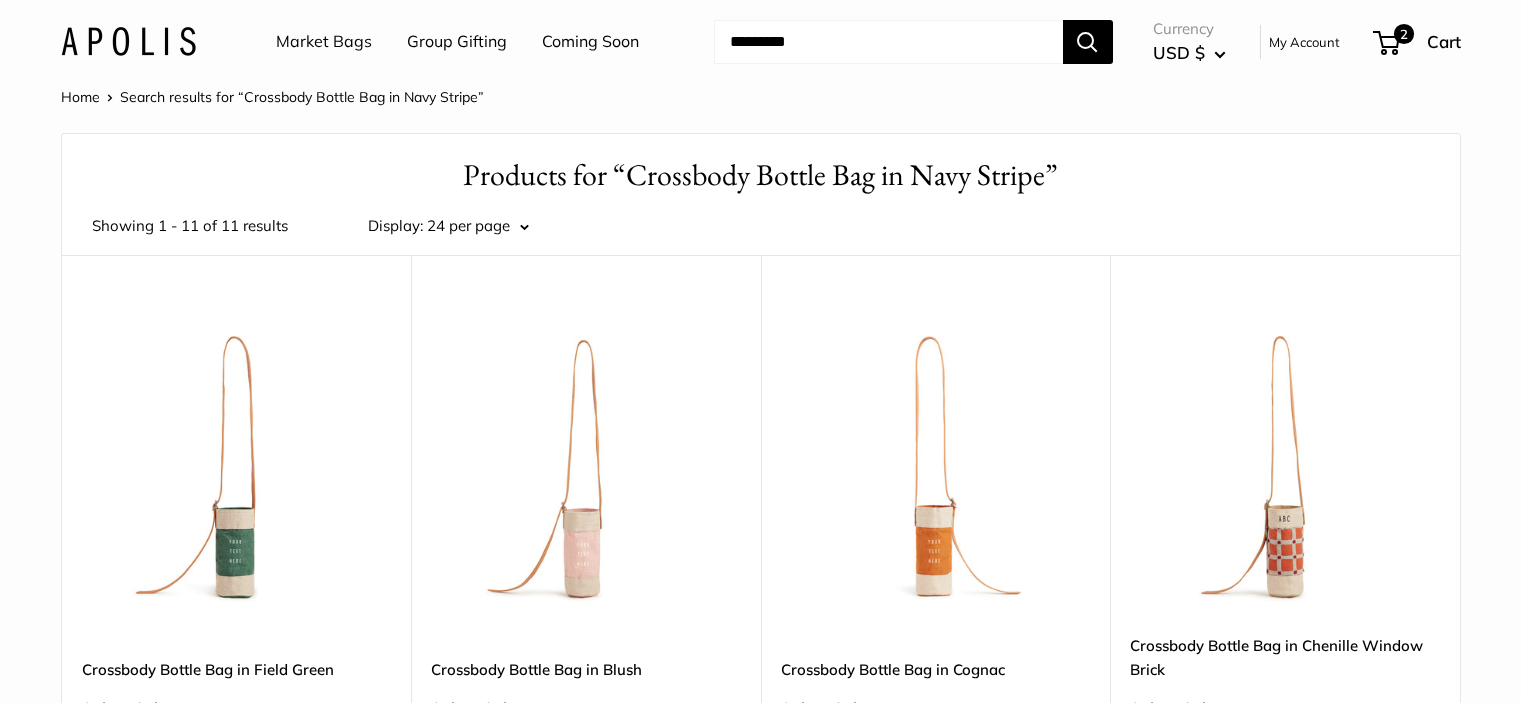 scroll, scrollTop: 0, scrollLeft: 0, axis: both 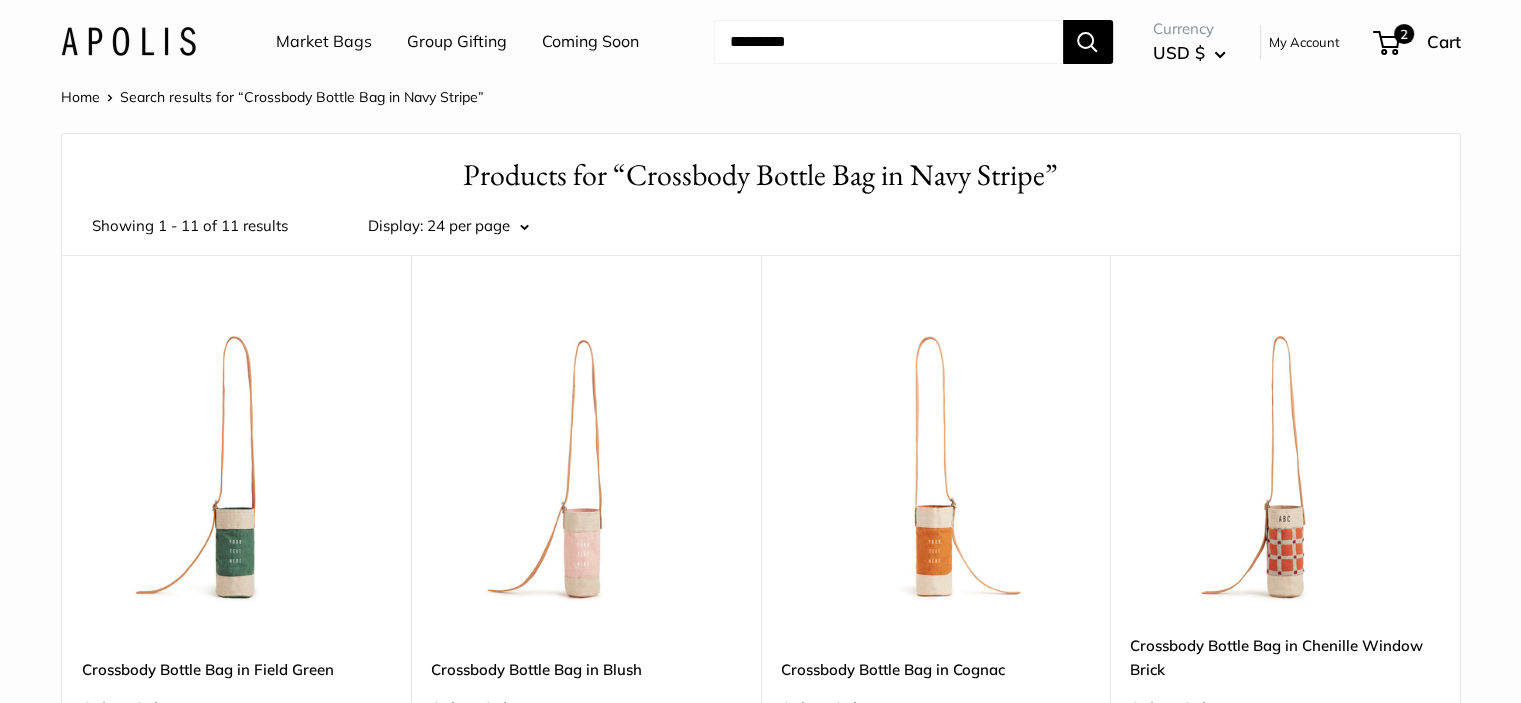 click at bounding box center [888, 42] 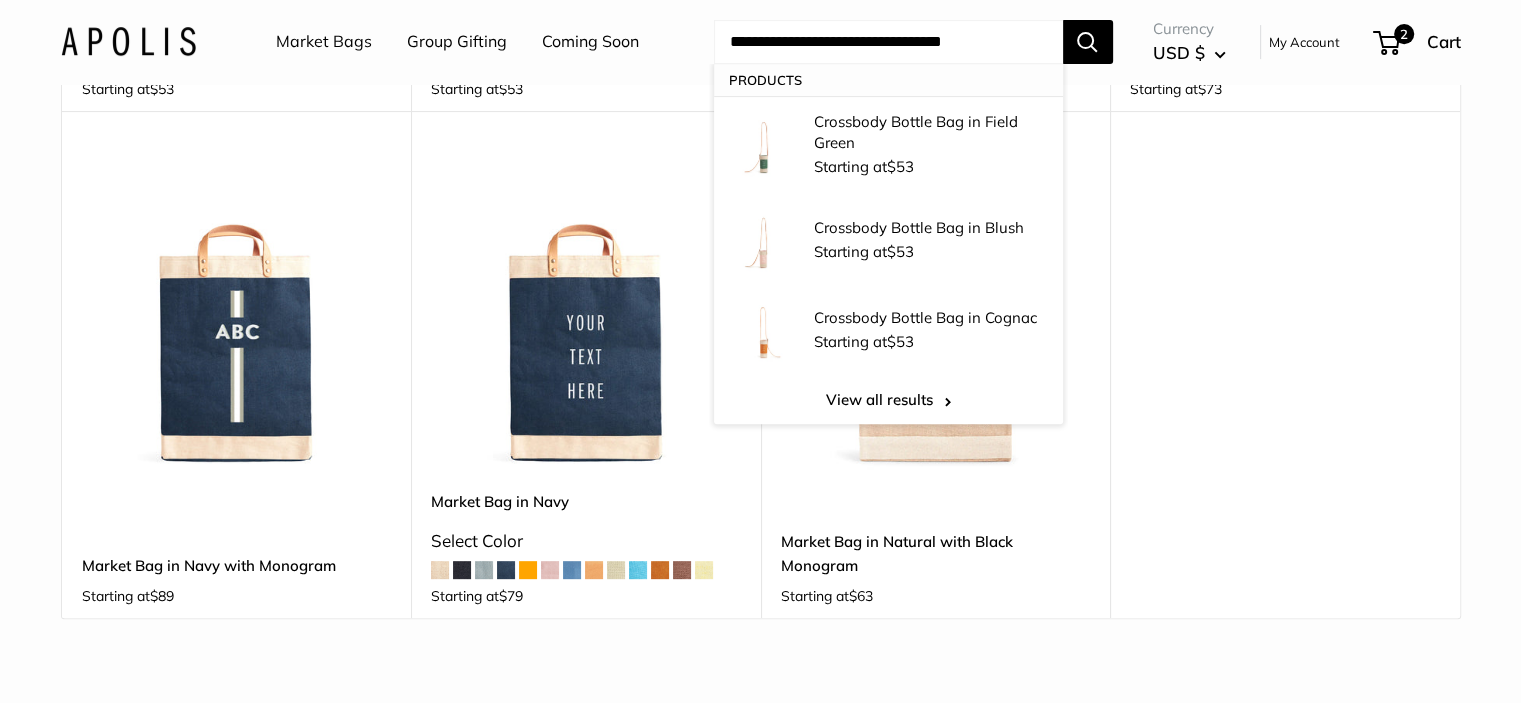 scroll, scrollTop: 500, scrollLeft: 0, axis: vertical 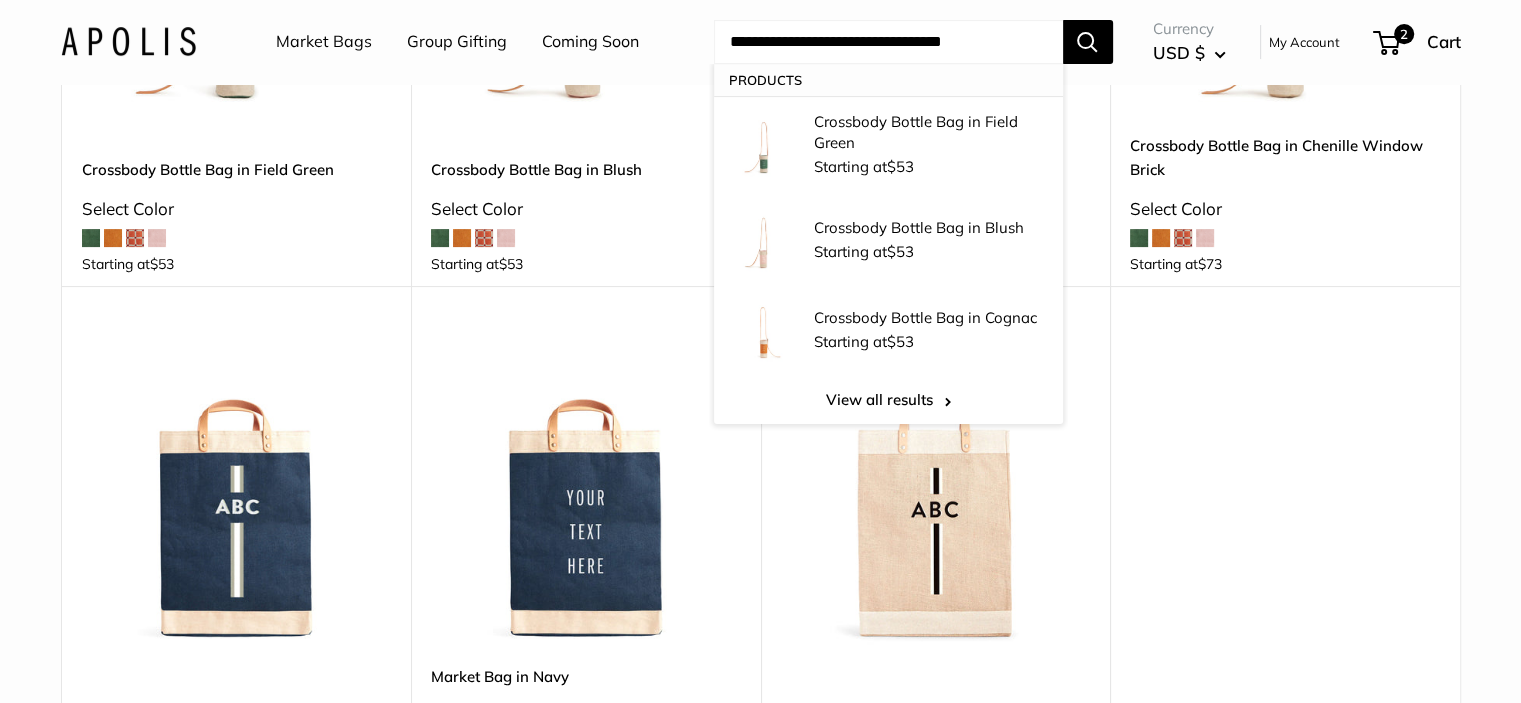 type on "**********" 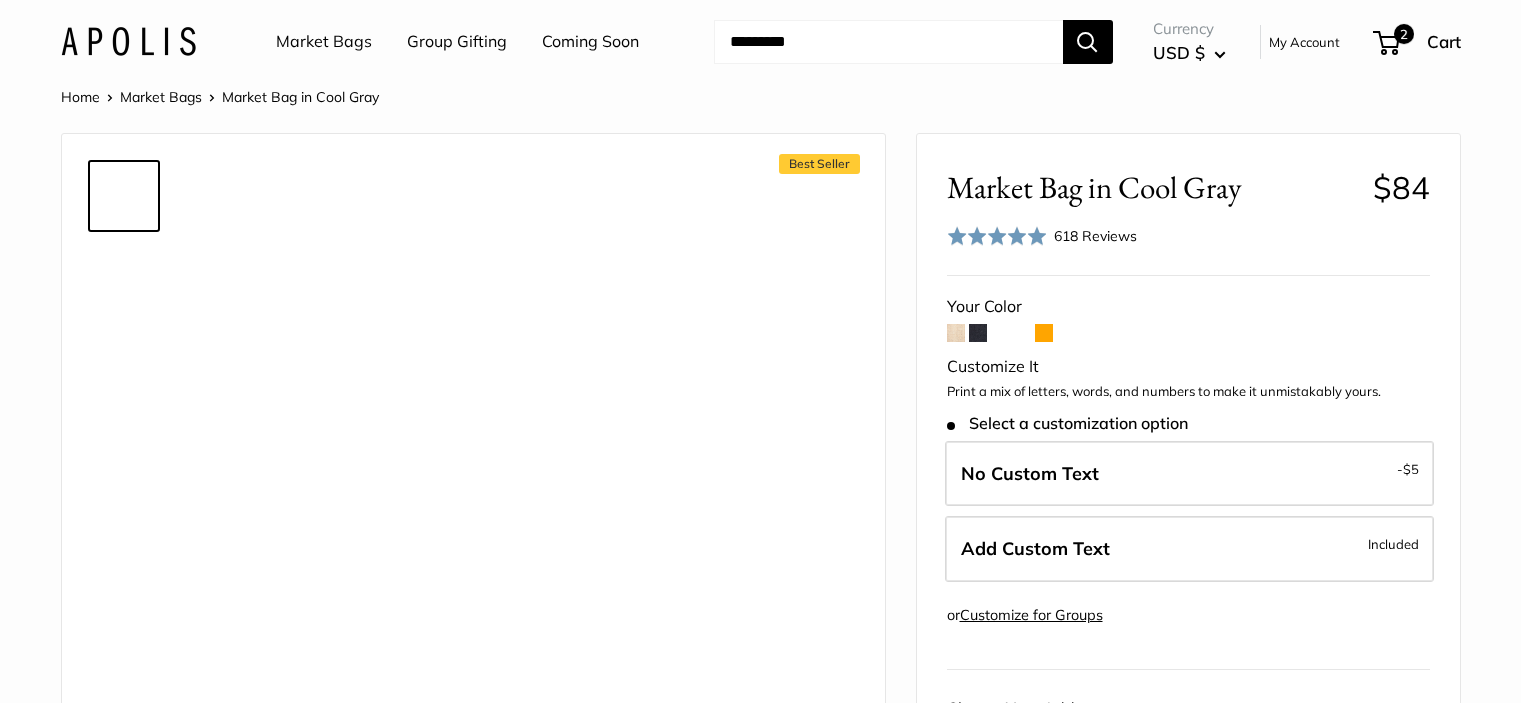 scroll, scrollTop: 0, scrollLeft: 0, axis: both 